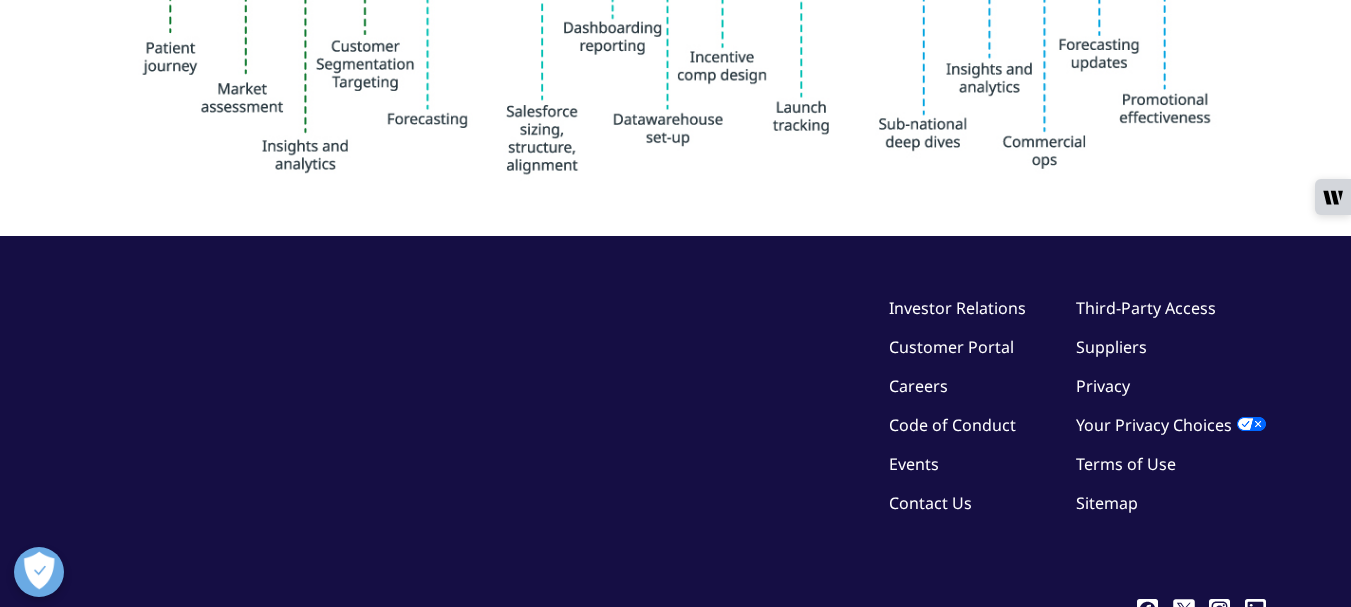 scroll, scrollTop: 0, scrollLeft: 0, axis: both 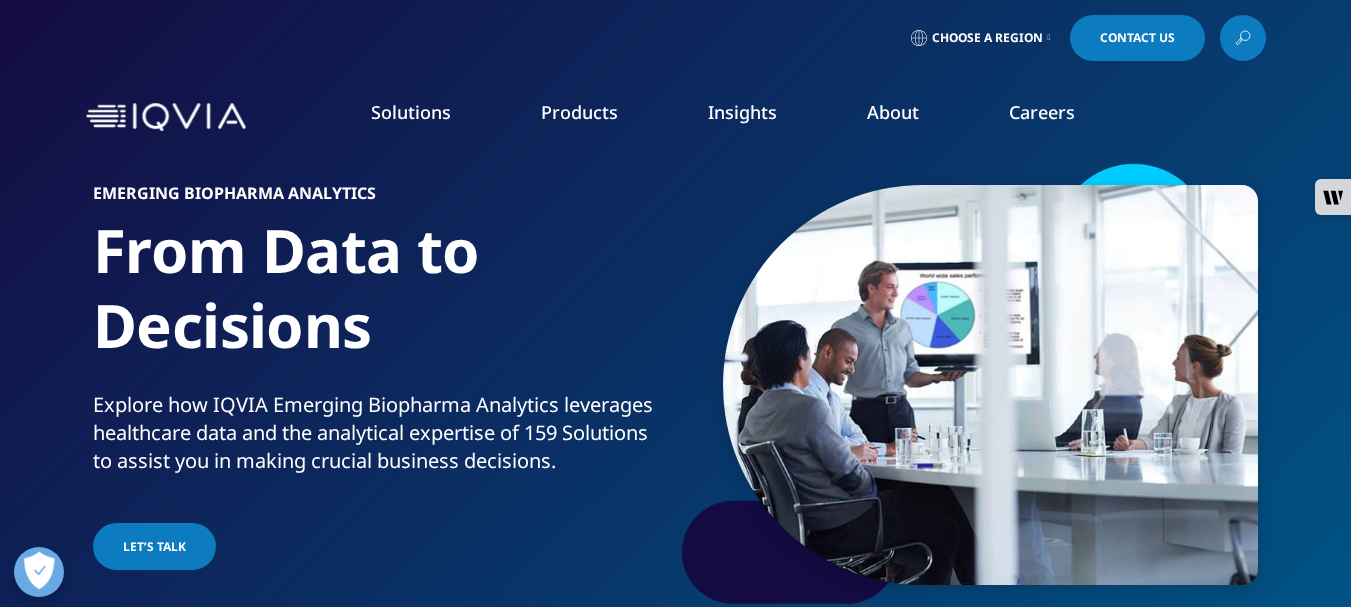 click on "EMERGING BIOPHARMA ANALYTICS" at bounding box center (380, 199) 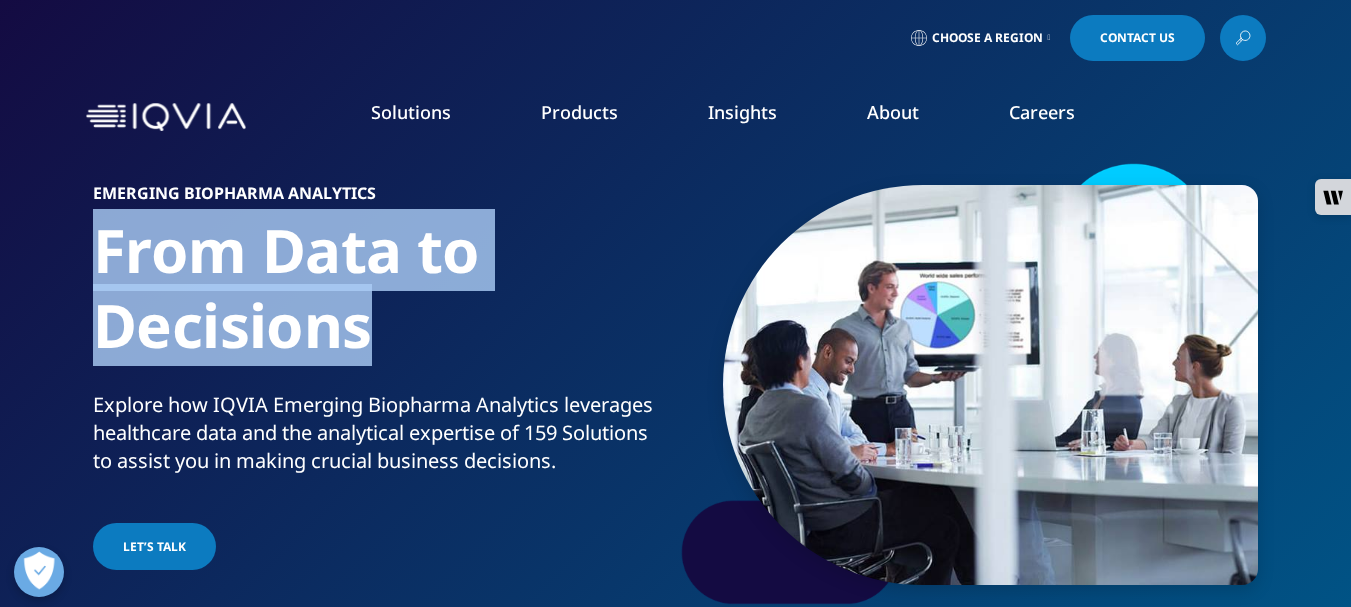 drag, startPoint x: 93, startPoint y: 253, endPoint x: 452, endPoint y: 325, distance: 366.14886 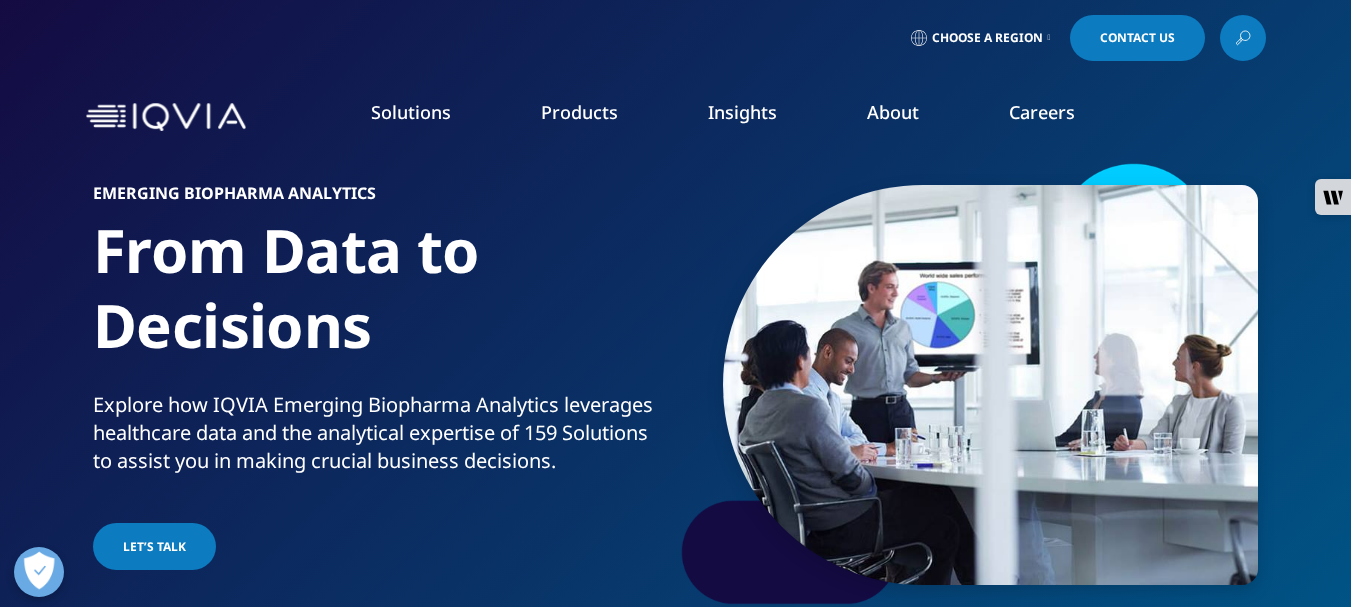 click on "Products
CLINICAL PRODUCTS
Planning Suite
Grant Plan
Site Suite
Clinical Trial Payments
Investigator Site Portal
One Home for Sites
Patient Engagement Suite
Electronic Clinical Outcome Assessment (eCOA)
Interactive Response Technology (IRT)
Clinical Data Analytics Solutions
COMMERCIAL PRODUCTS
Information Management
Launch Strategy & Management
Pricing & Market Access
Brand Strategy & Management
Promotional Engagement
Patient Insights for HCP Engagement​
Orchestrated Analytics" at bounding box center [579, 132] 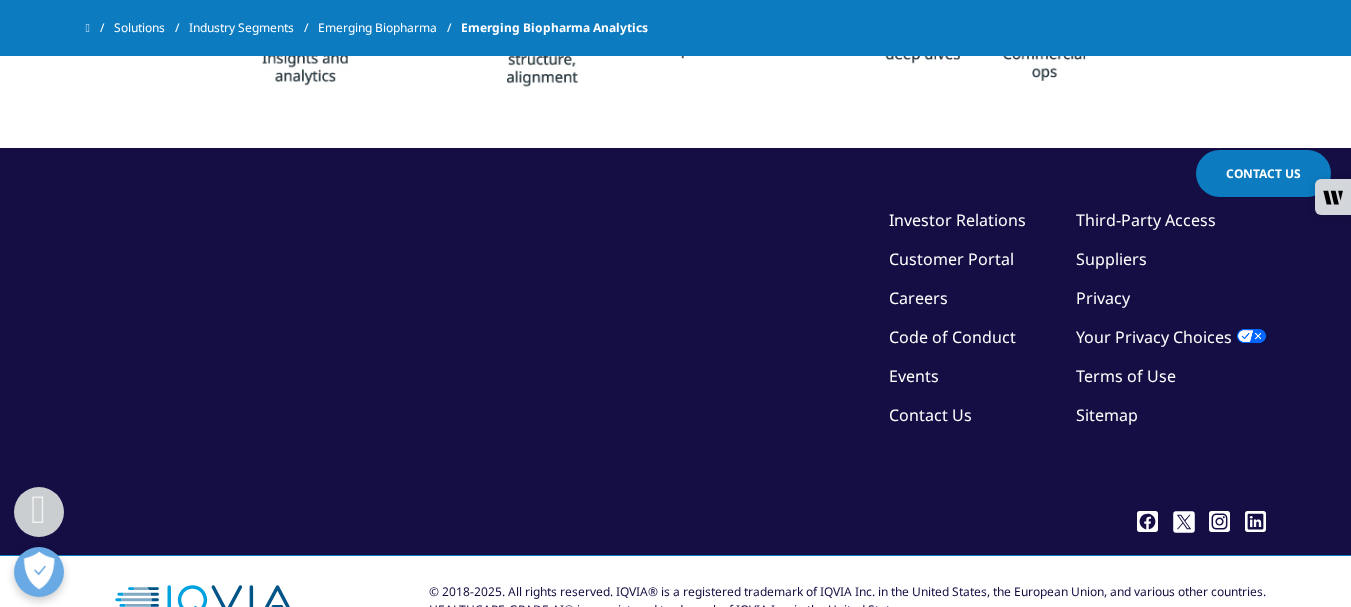 scroll, scrollTop: 2123, scrollLeft: 0, axis: vertical 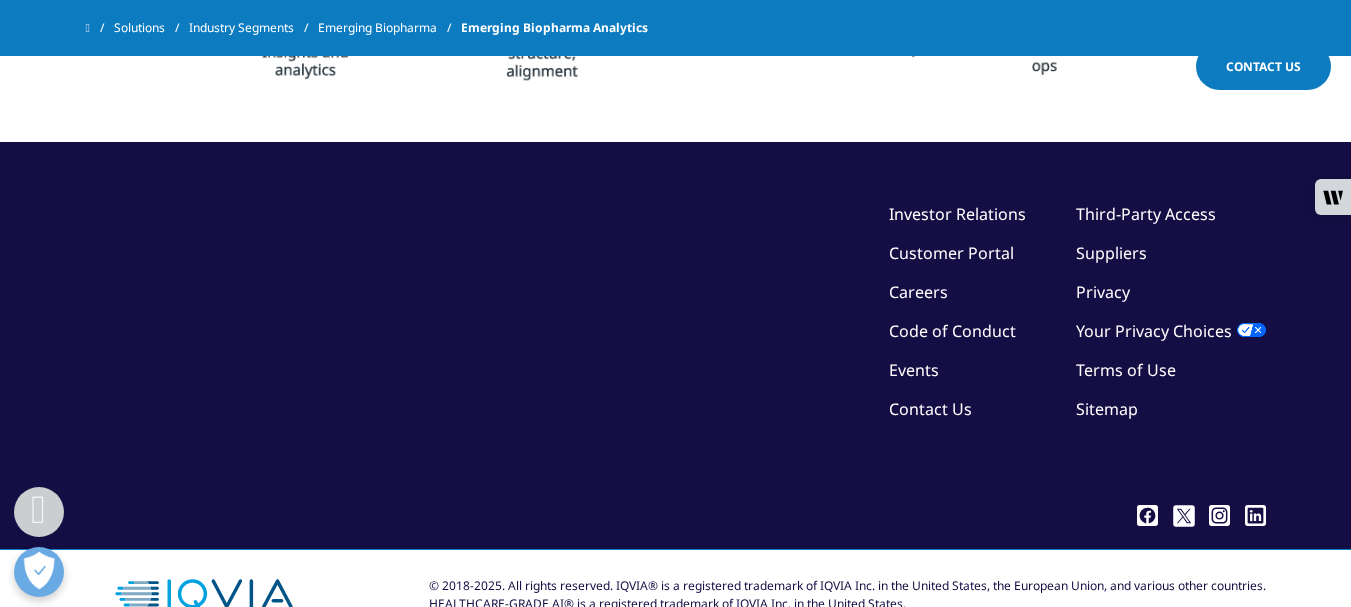click on "©2025 IQVIA Inc, All Rights Reserved.
Investor Relations
Customer Portal
Careers
Code of Conduct
Events
Contact Us
Third-Party Access
Suppliers
Privacy Terms of Use" at bounding box center (676, 349) 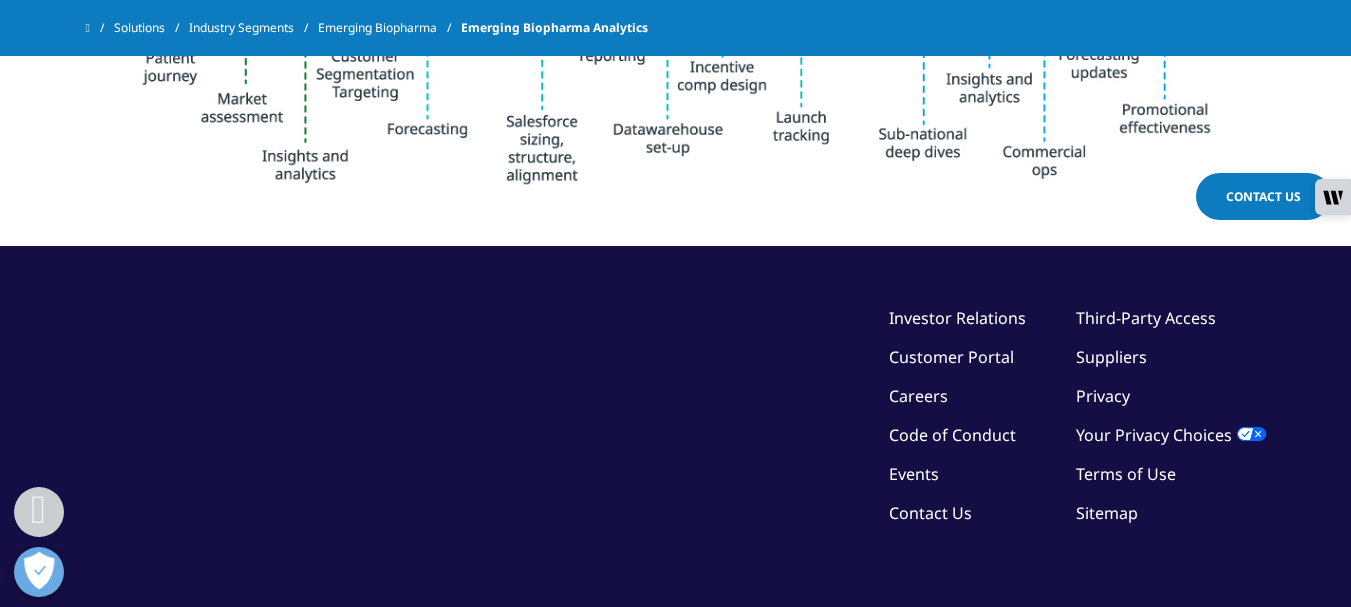 scroll, scrollTop: 2123, scrollLeft: 0, axis: vertical 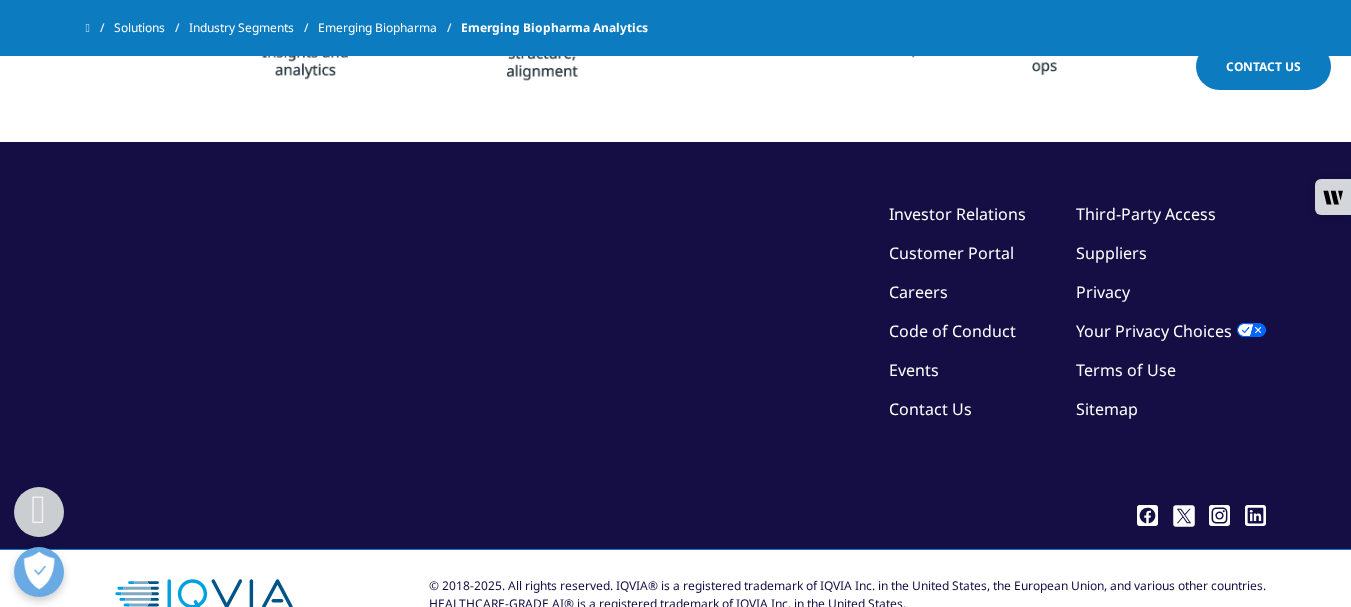 click on "©2025 IQVIA Inc, All Rights Reserved.
Investor Relations
Customer Portal
Careers
Code of Conduct
Events
Contact Us
Third-Party Access
Suppliers
Privacy Terms of Use" at bounding box center [676, 349] 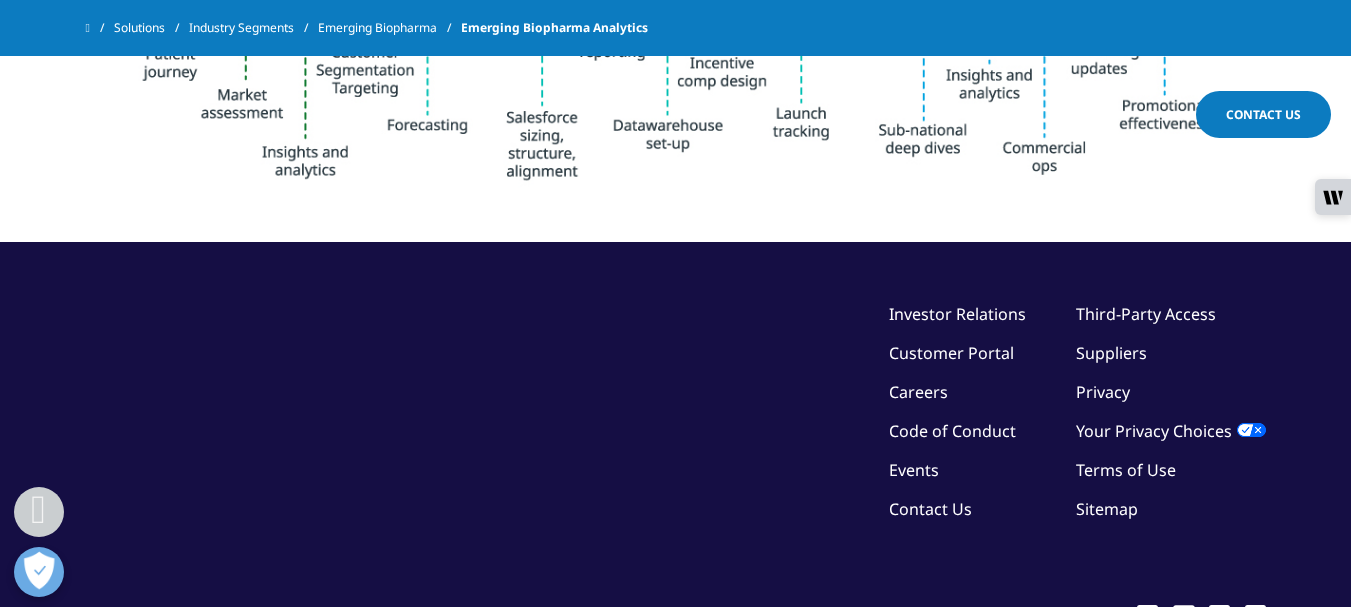 scroll, scrollTop: 2123, scrollLeft: 0, axis: vertical 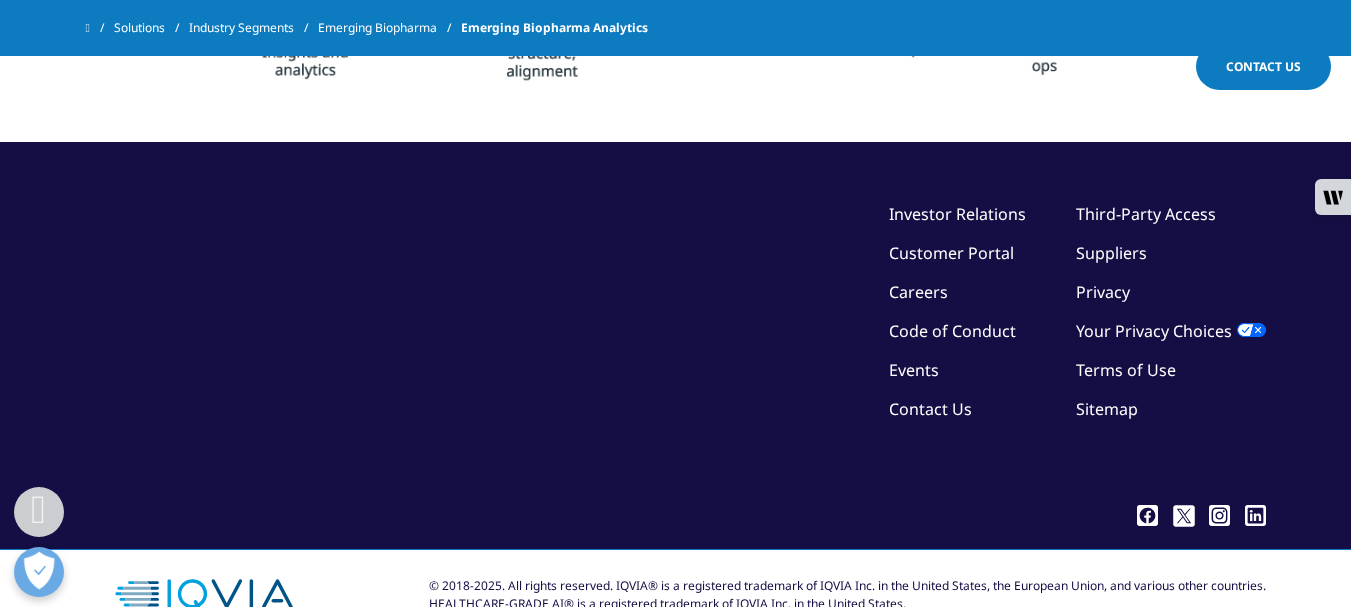 click on "©2025 IQVIA Inc, All Rights Reserved.
Investor Relations
Customer Portal
Careers
Code of Conduct
Events
Contact Us
Third-Party Access
Suppliers
Privacy Terms of Use" at bounding box center (676, 349) 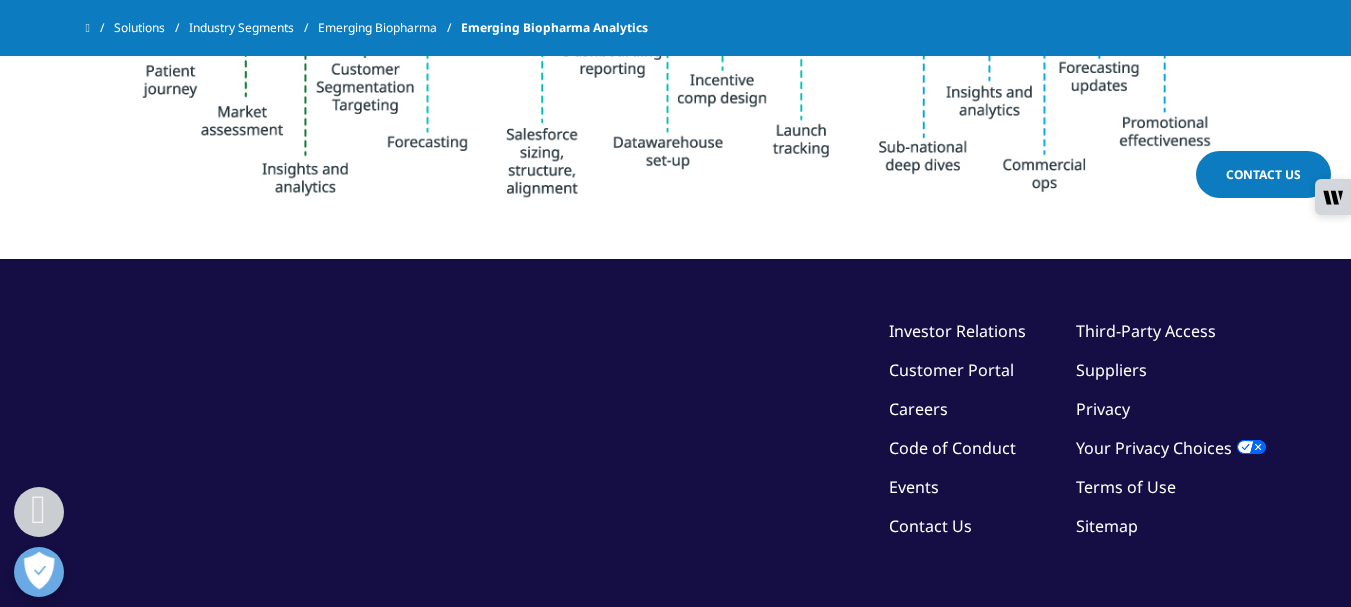 scroll, scrollTop: 2026, scrollLeft: 0, axis: vertical 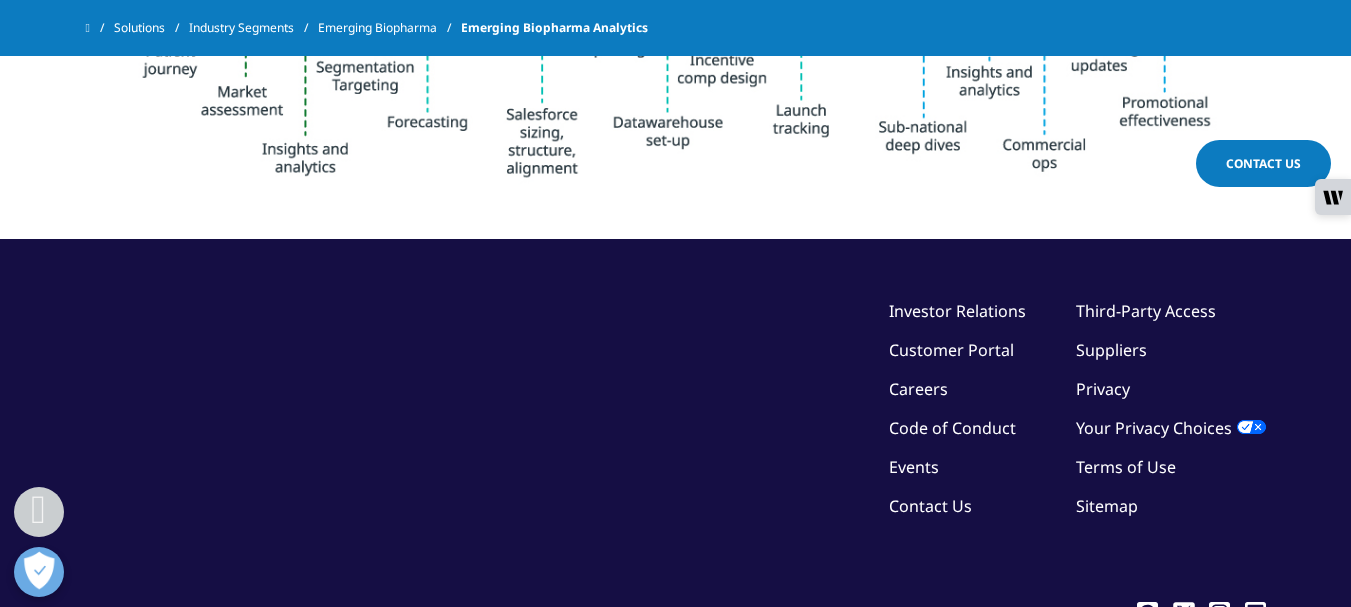 click at bounding box center [676, 8] 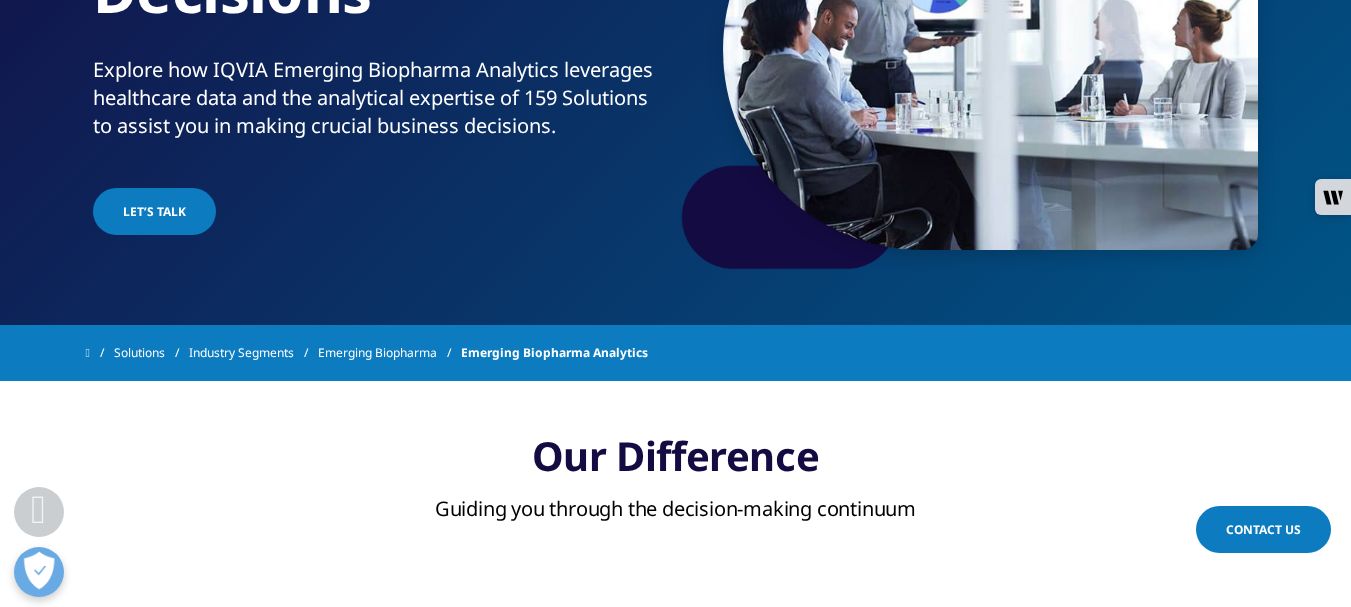 click on "Solutions
Industry Segments
Emerging Biopharma
Emerging Biopharma Analytics" at bounding box center [675, 353] 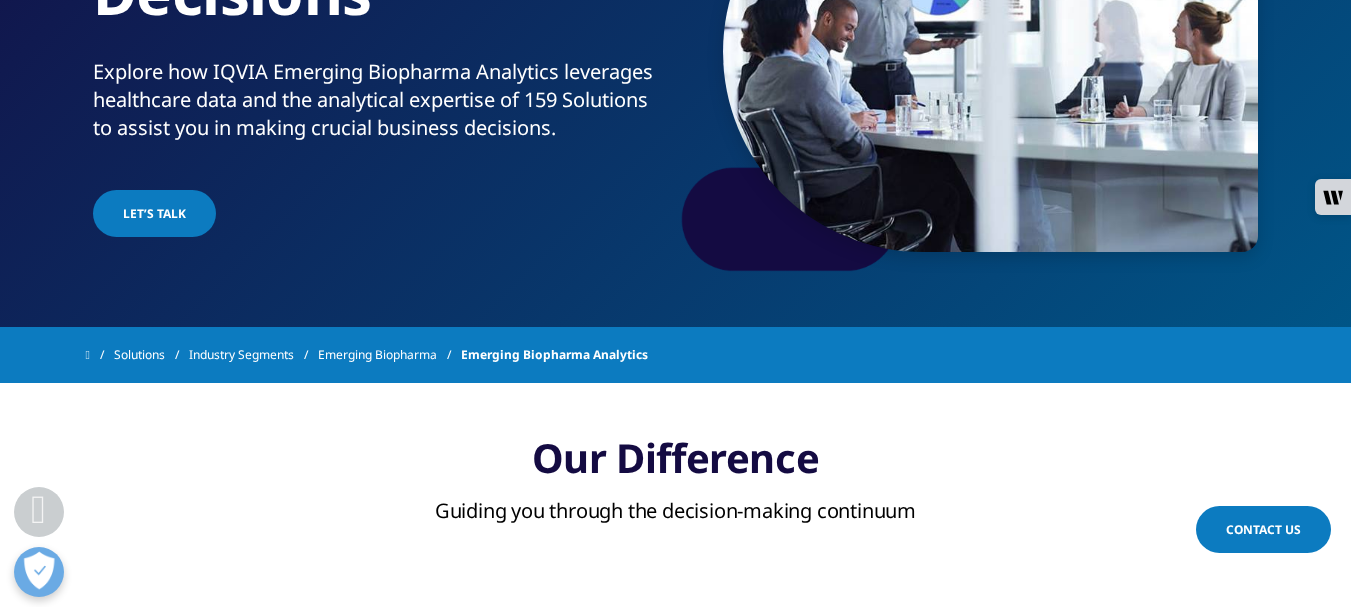 click on "Our Difference
Guiding you through the decision-making continuum
Expertise
Our projects are managed by industry experts specializing in your therapeutic and specialty areas. We offer strategic collaboration tailored to your unique challenges, ensuring transparency and nuanced problem-solving.
Flexibility
Our team adapts to your changing needs and offers access to IQVIA’s data assets, tools, and self-service platforms. We have the expertise and flexibility to deliver accurate, actionable insights enabling you to make more informed and confident decisions." at bounding box center [675, 899] 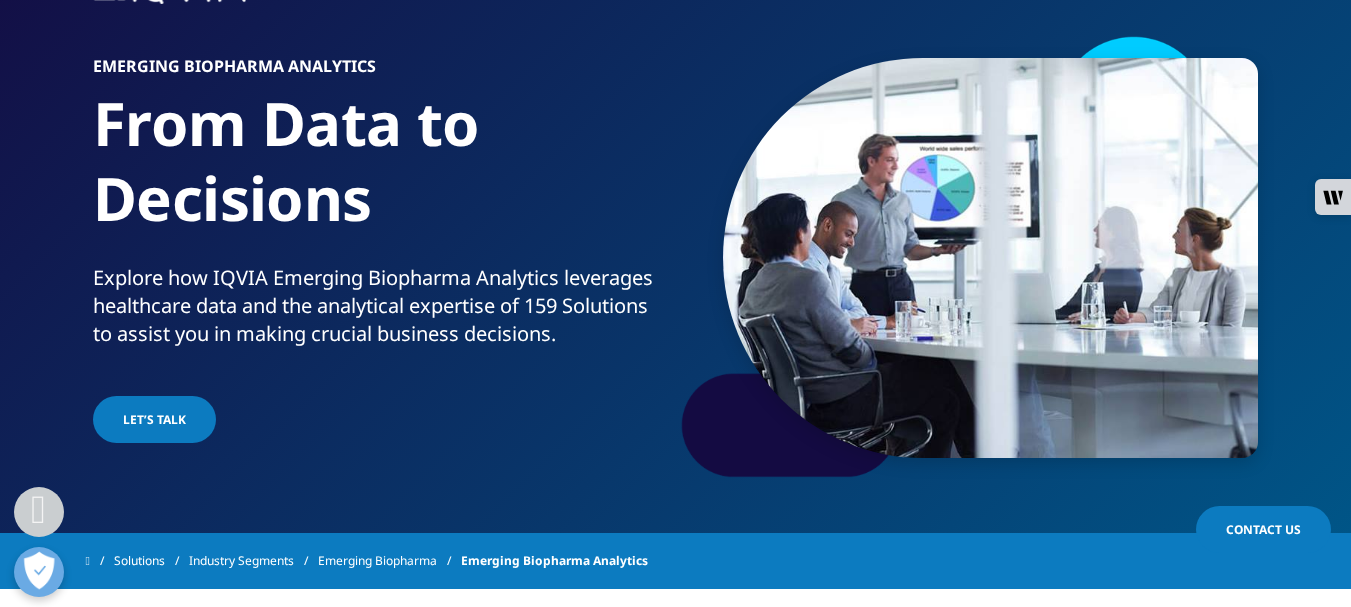 scroll, scrollTop: 0, scrollLeft: 0, axis: both 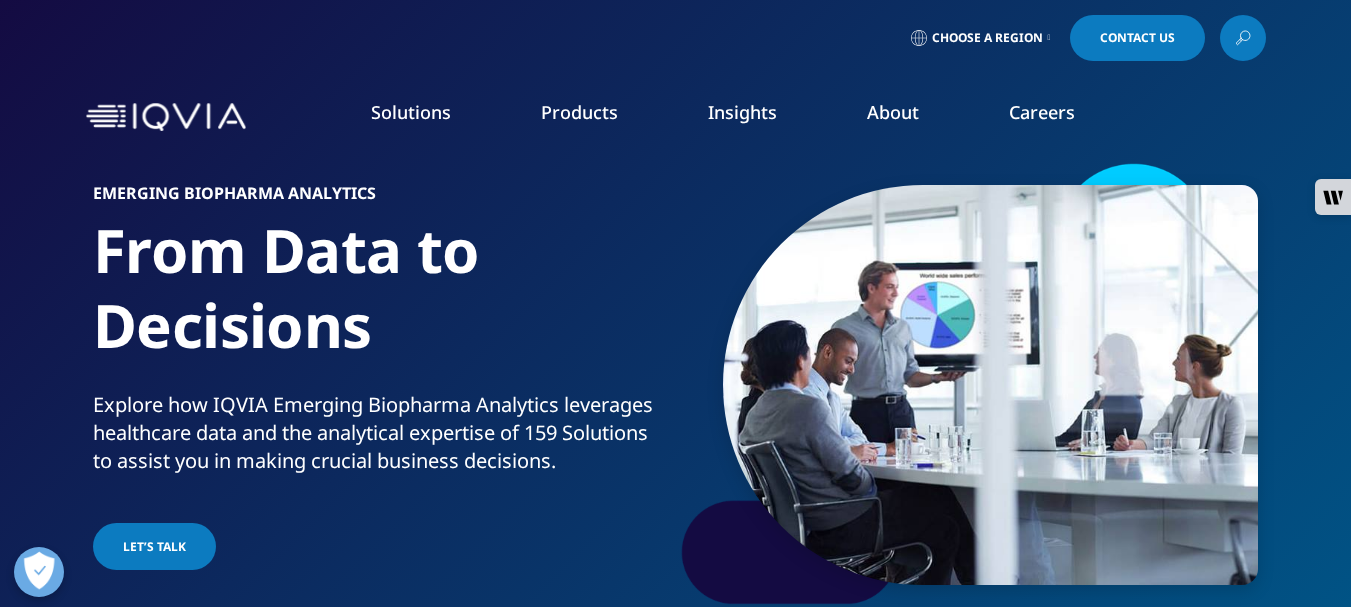 click at bounding box center (968, 385) 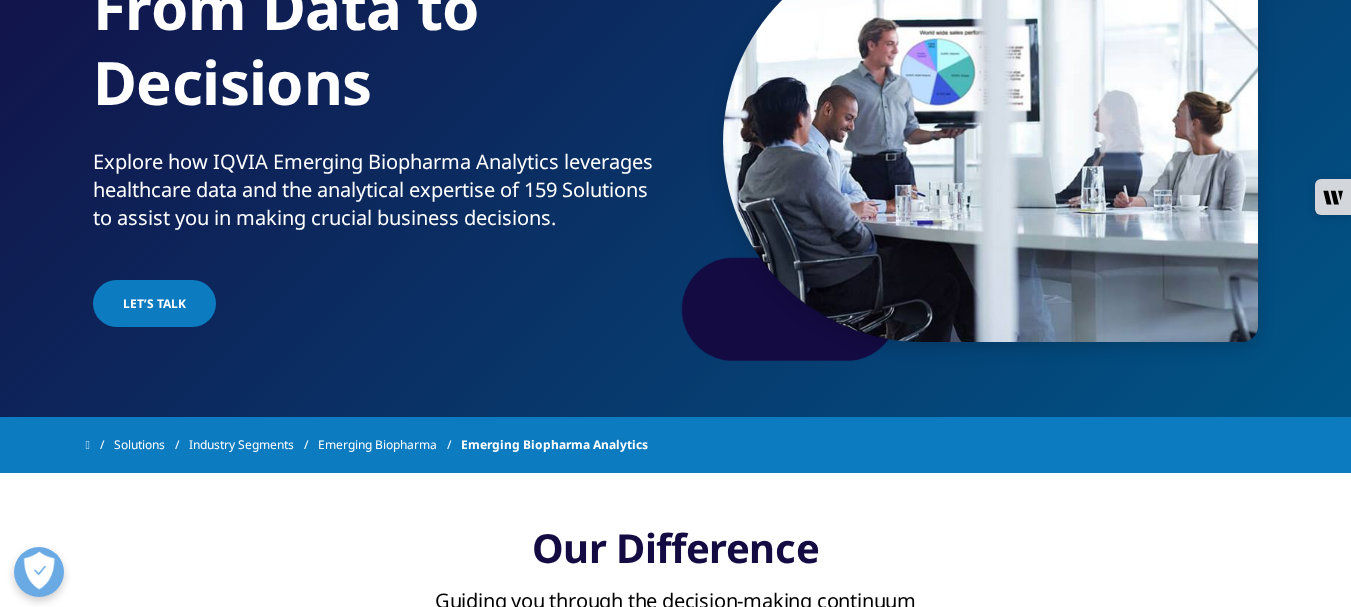 scroll, scrollTop: 0, scrollLeft: 0, axis: both 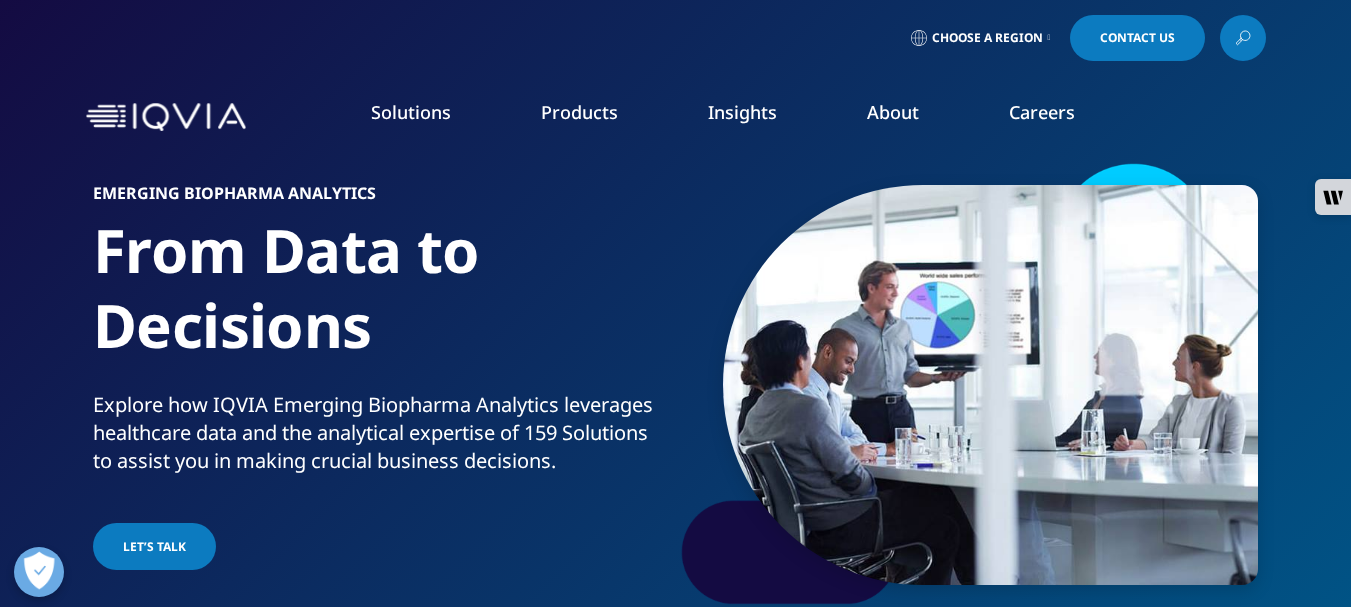 click at bounding box center [990, 385] 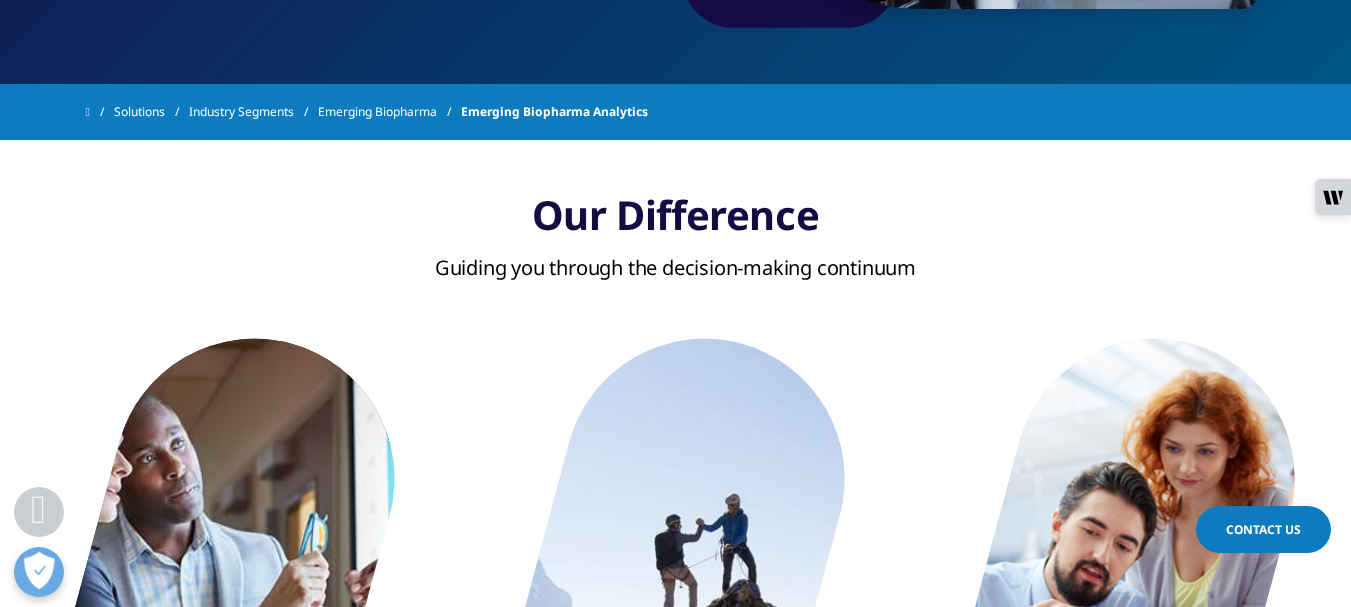 scroll, scrollTop: 577, scrollLeft: 0, axis: vertical 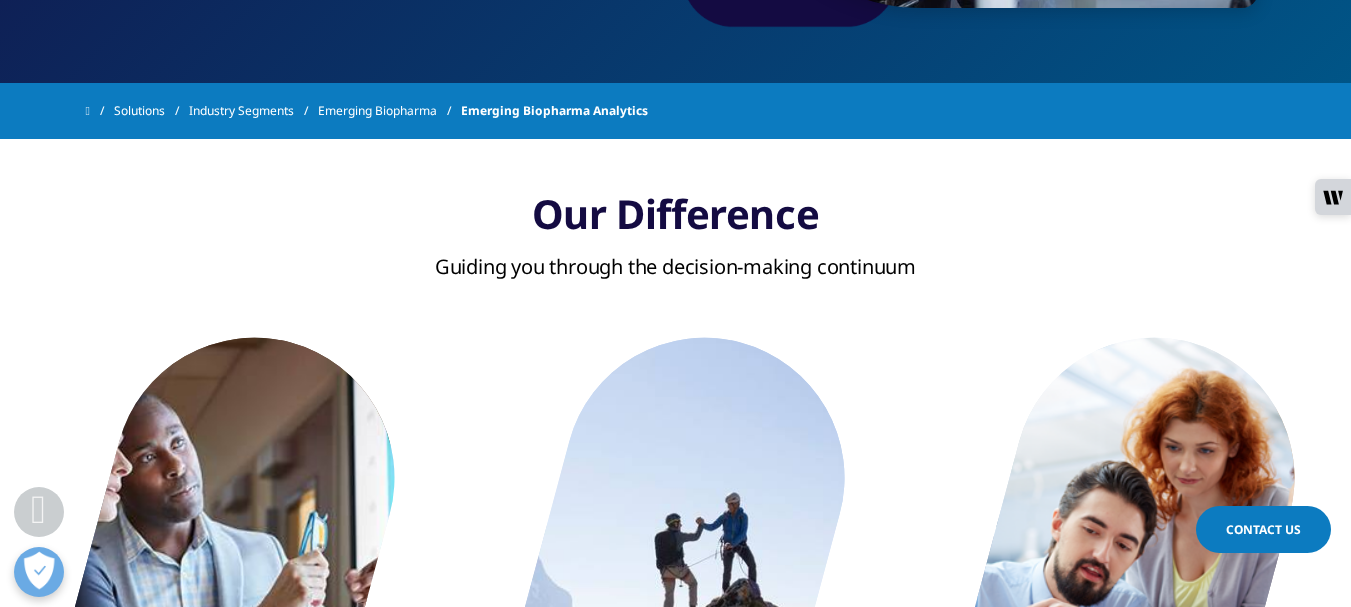 drag, startPoint x: 727, startPoint y: 298, endPoint x: 724, endPoint y: 310, distance: 12.369317 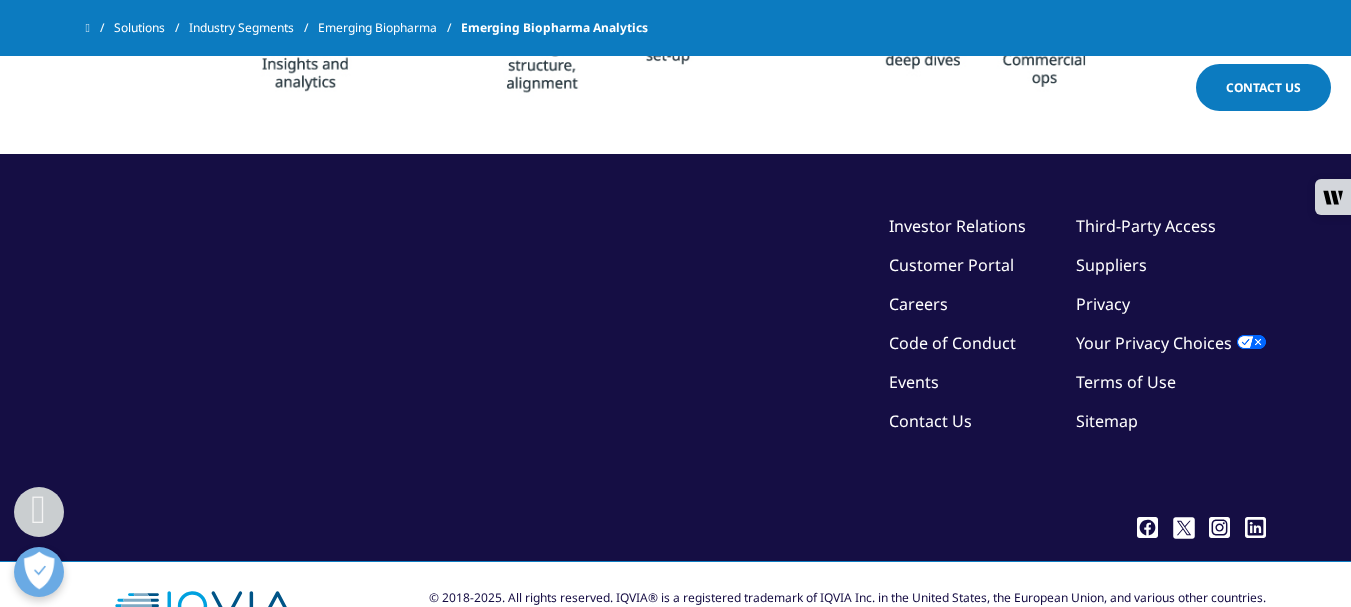 scroll, scrollTop: 2123, scrollLeft: 0, axis: vertical 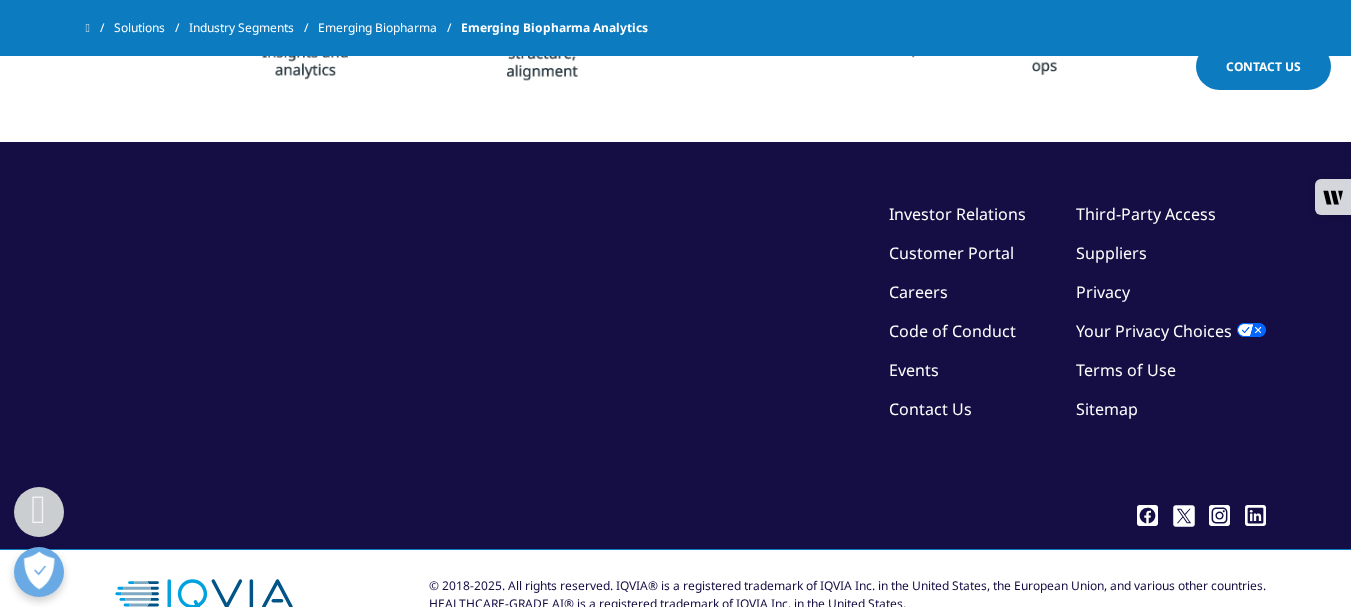 drag, startPoint x: 650, startPoint y: 369, endPoint x: 651, endPoint y: 381, distance: 12.0415945 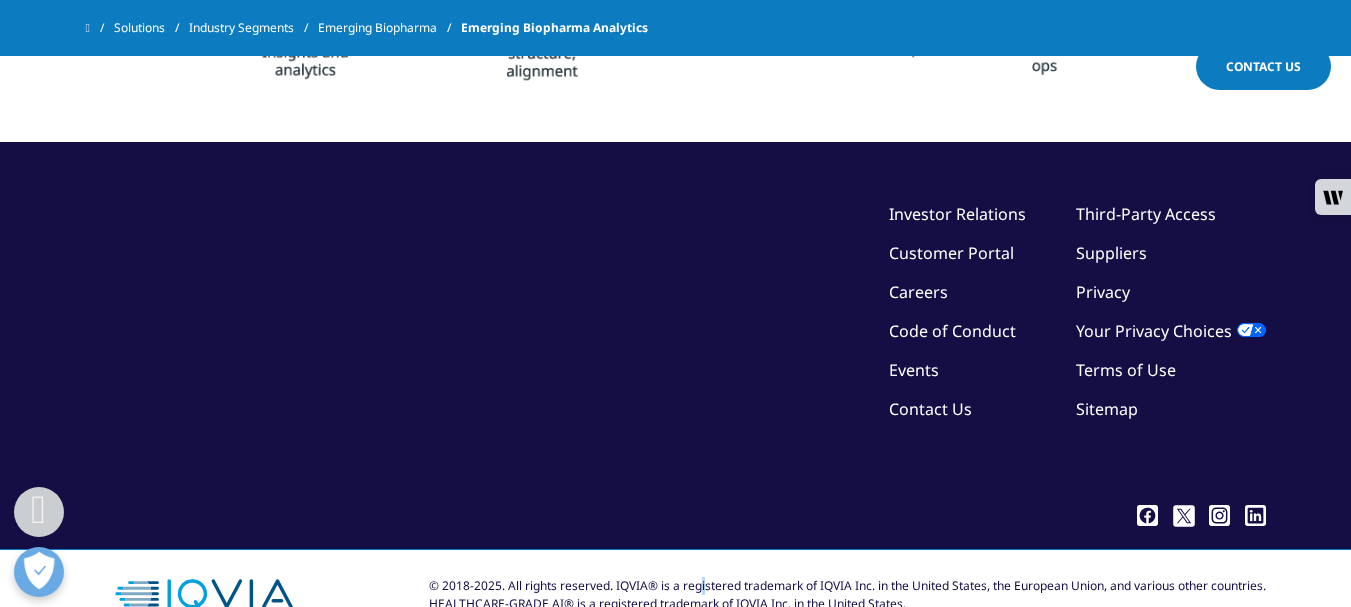 drag, startPoint x: 693, startPoint y: 517, endPoint x: 623, endPoint y: 583, distance: 96.20811 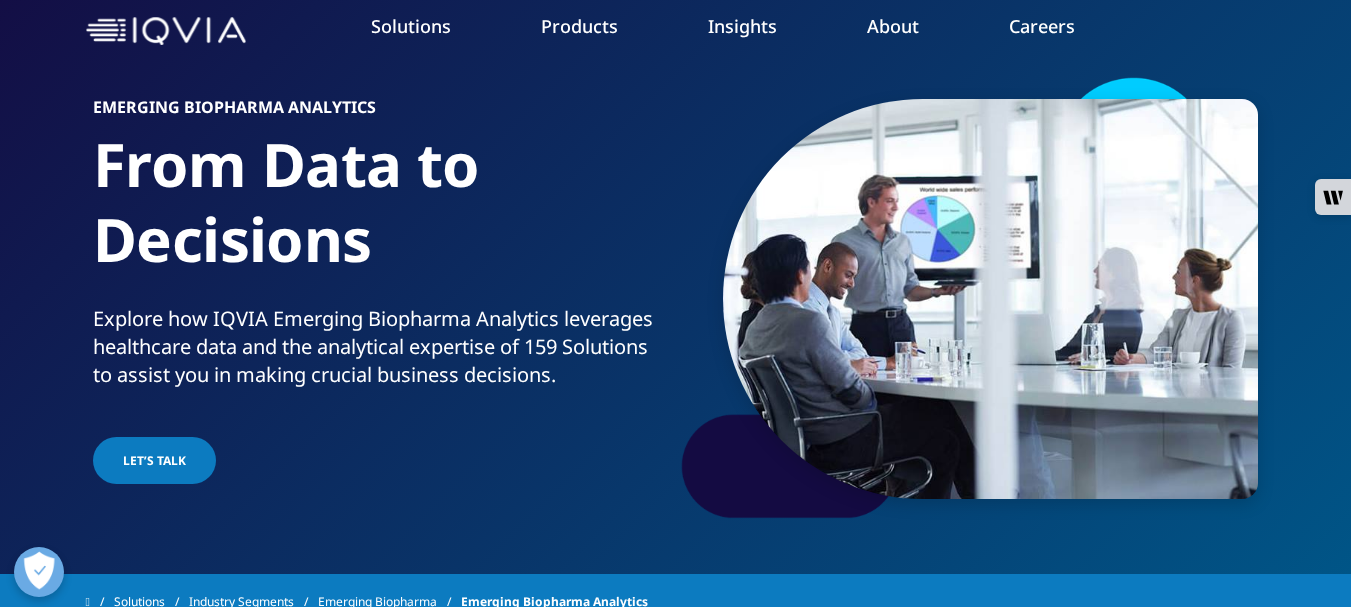 scroll, scrollTop: 0, scrollLeft: 0, axis: both 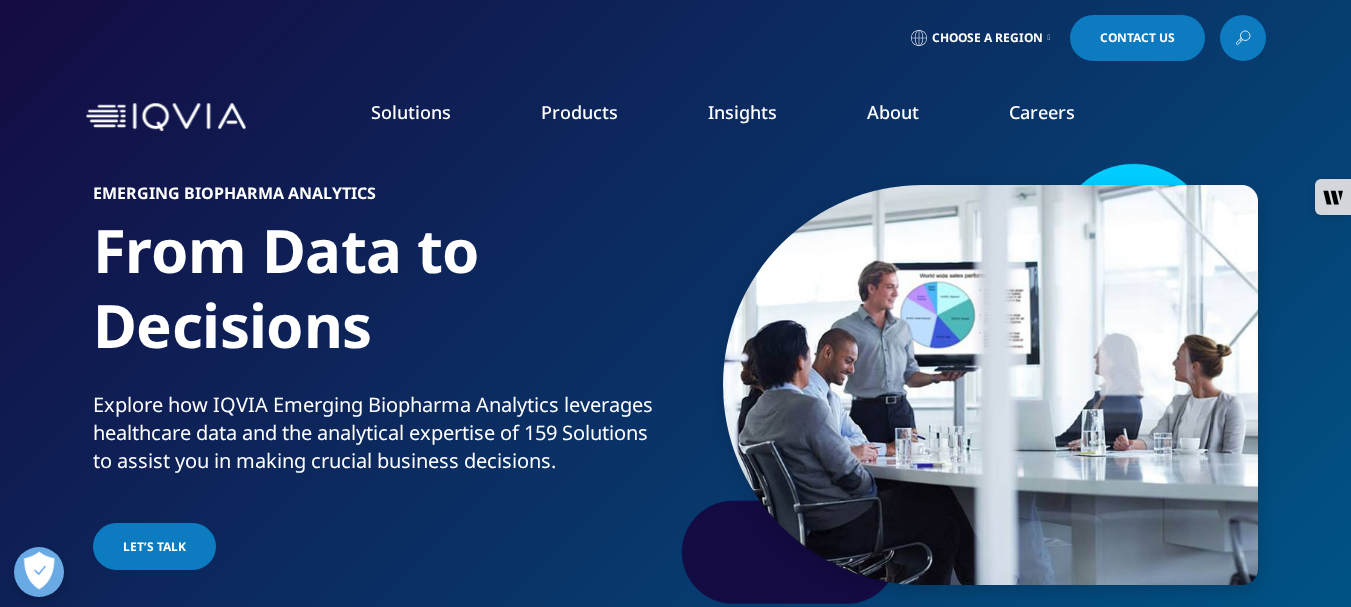 click on "From Data to Decisions" at bounding box center (380, 302) 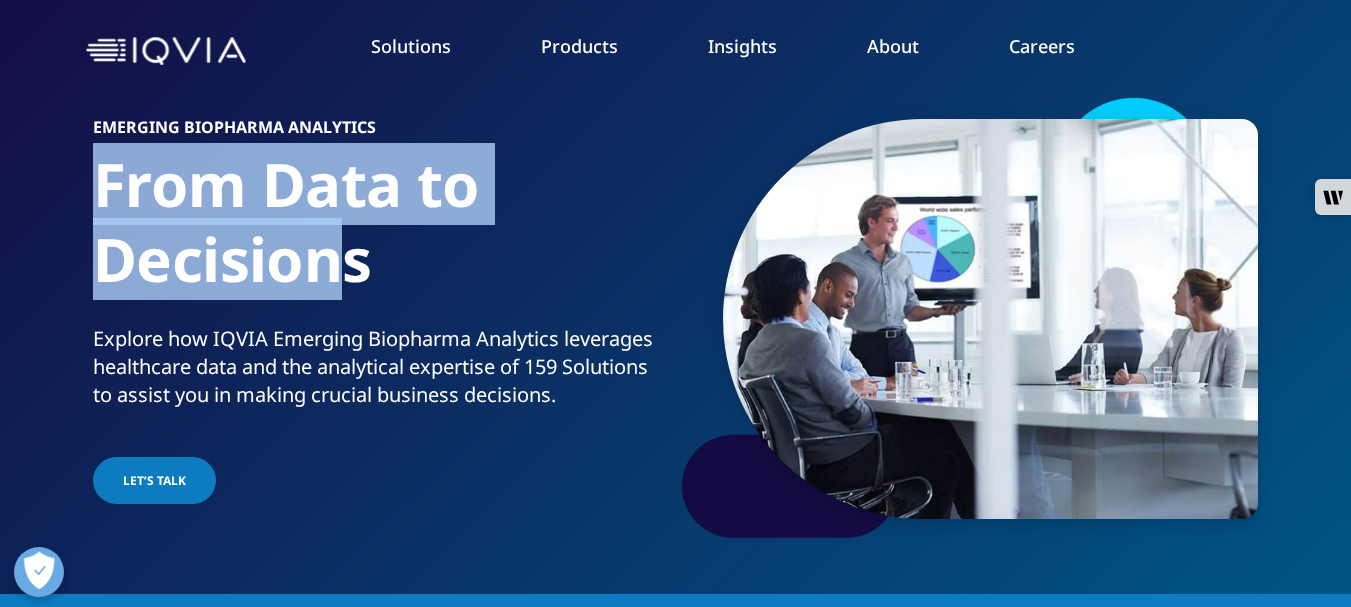 scroll, scrollTop: 65, scrollLeft: 0, axis: vertical 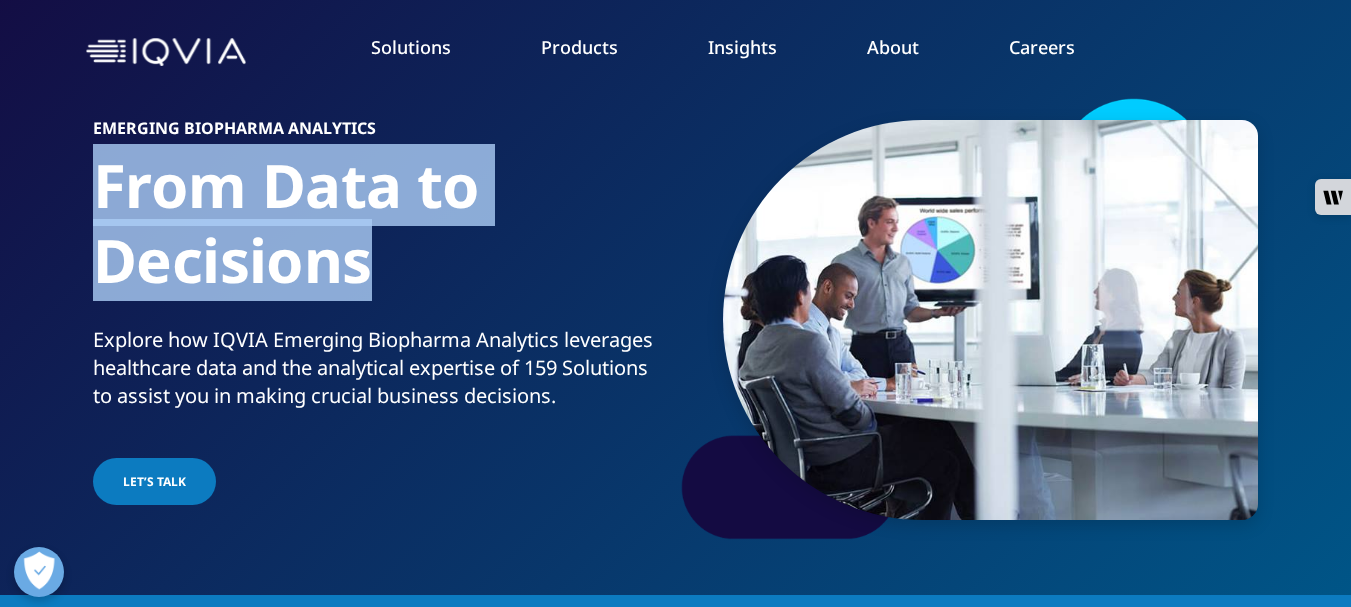 drag, startPoint x: 90, startPoint y: 175, endPoint x: 483, endPoint y: 347, distance: 428.99066 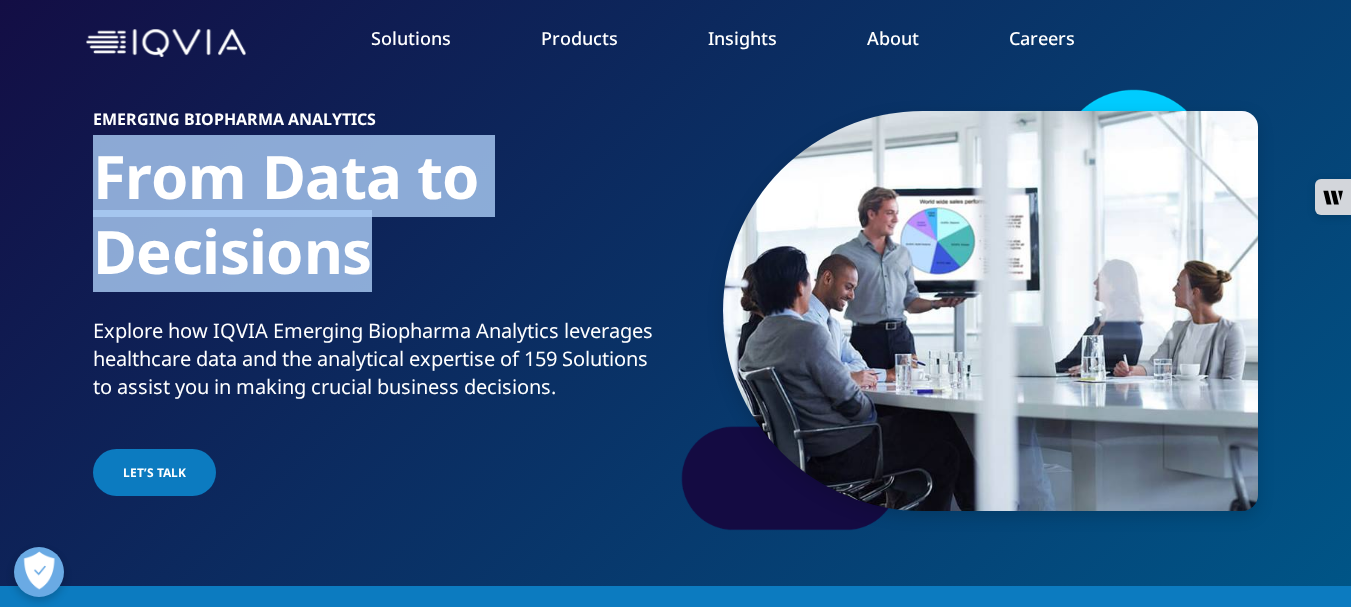 click on "From Data to Decisions" at bounding box center [380, 228] 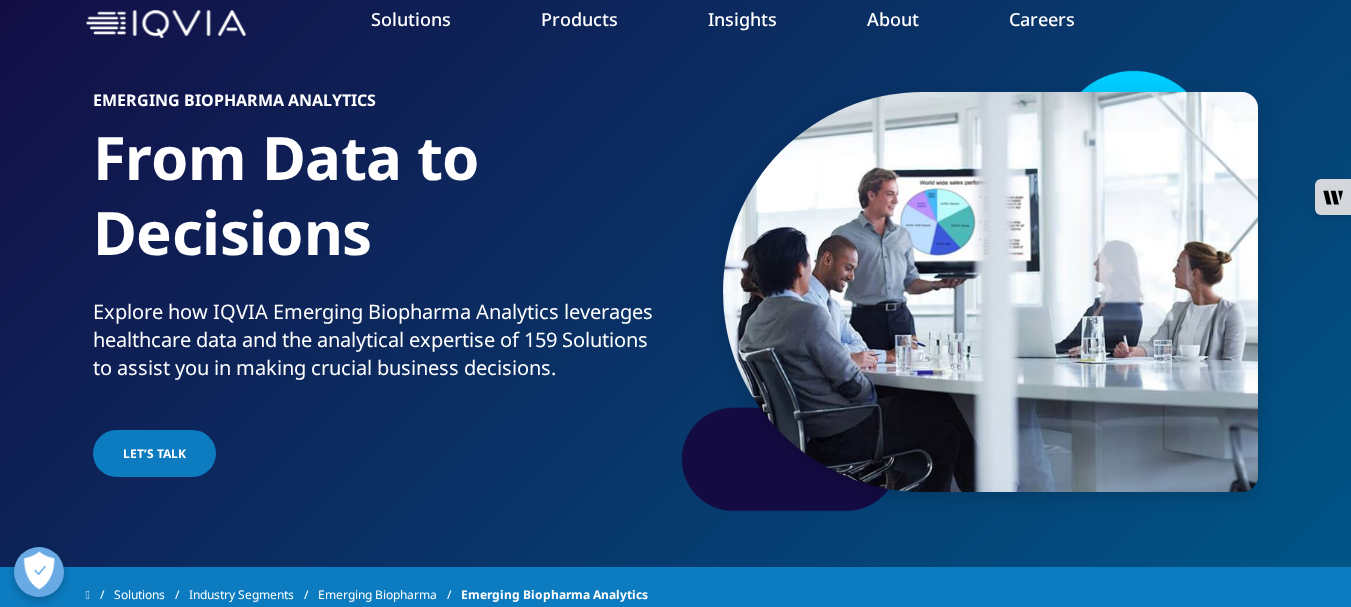 click on "From Data to Decisions" at bounding box center [380, 209] 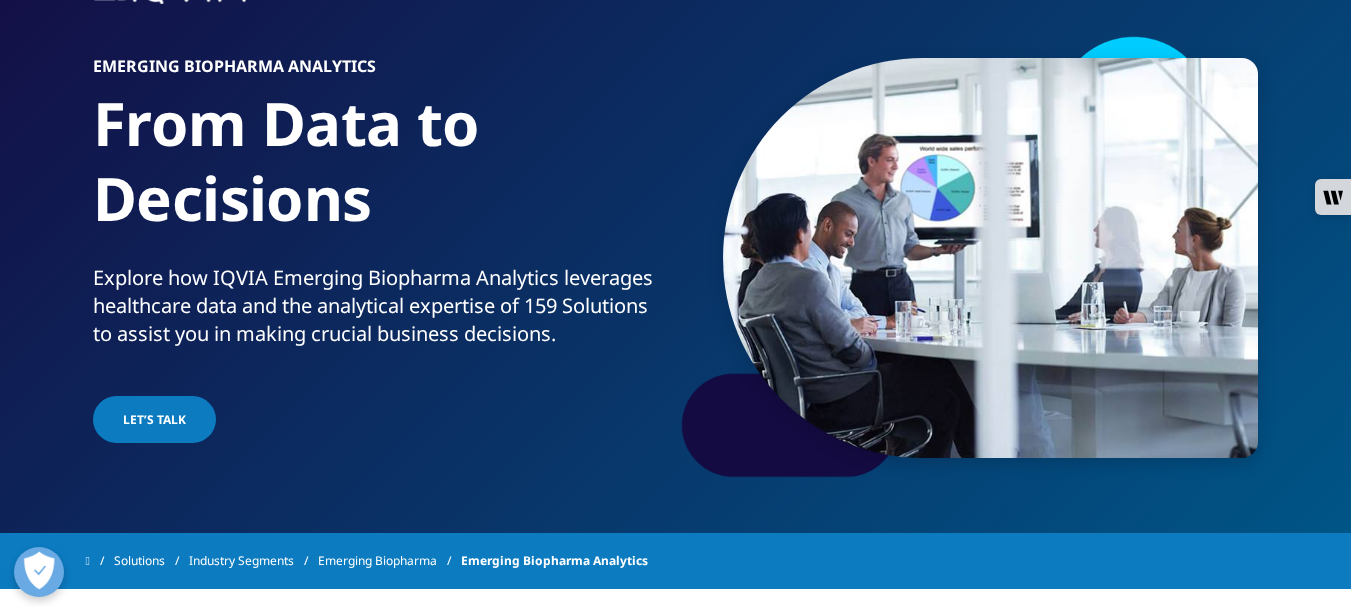 click on "From Data to Decisions" at bounding box center (380, 175) 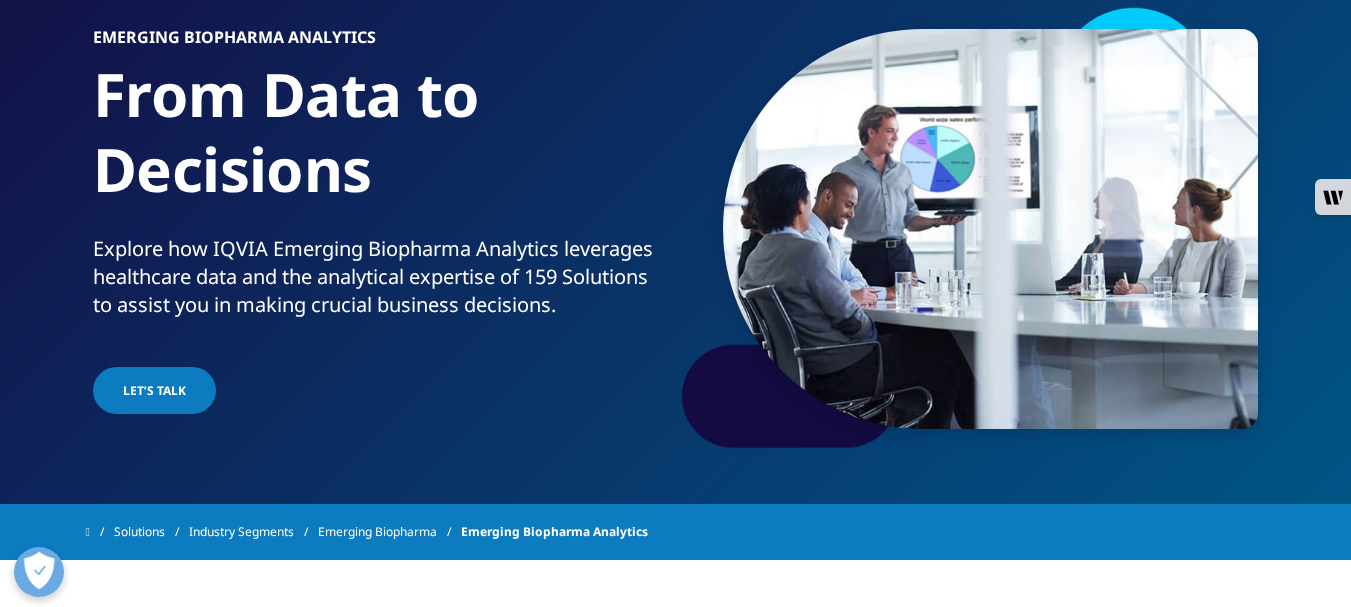 click on "From Data to Decisions" at bounding box center (380, 146) 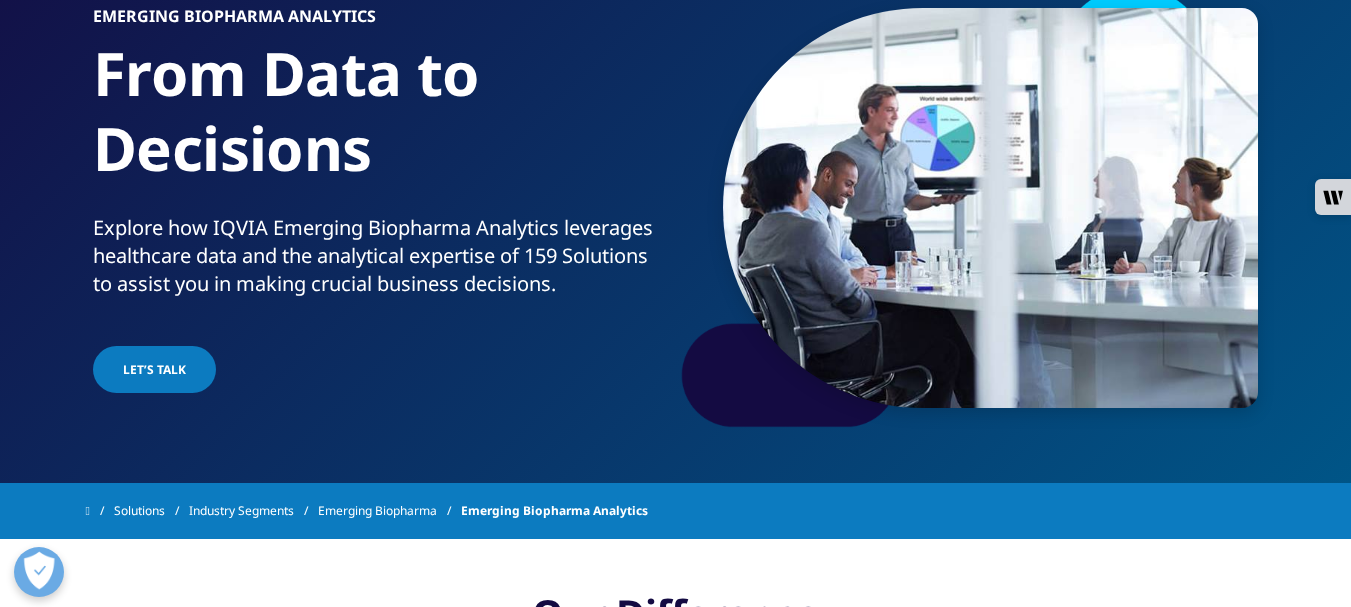 click on "From Data to Decisions" at bounding box center (380, 125) 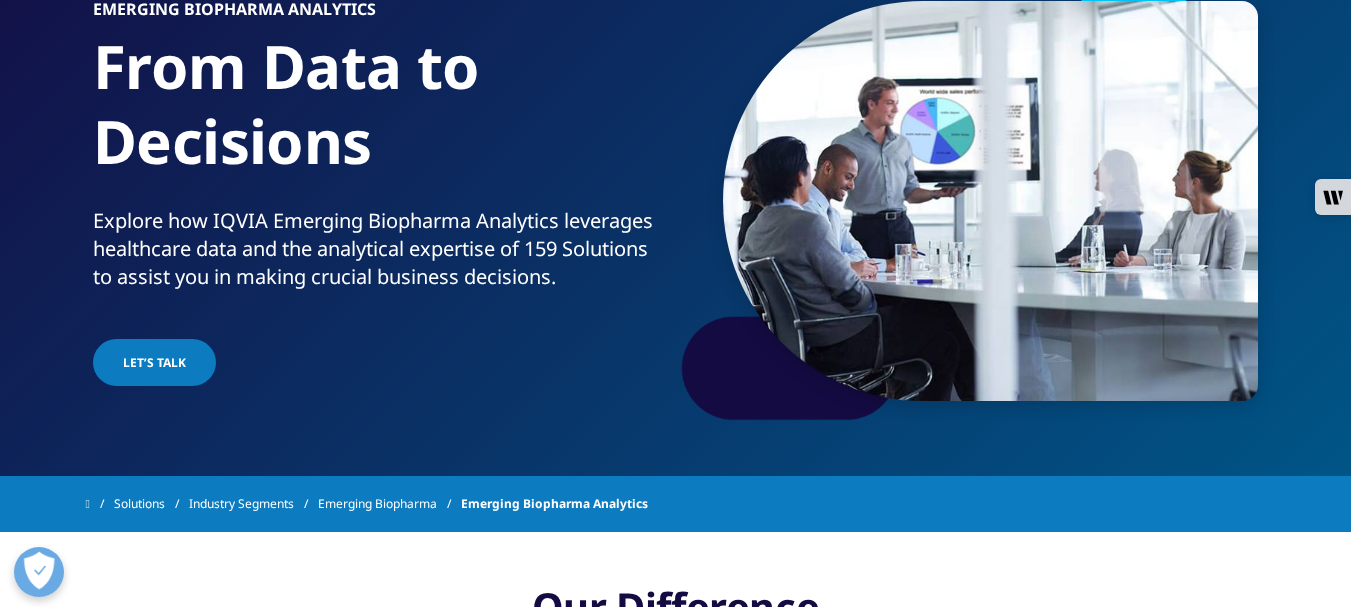 click on "From Data to Decisions" at bounding box center (380, 118) 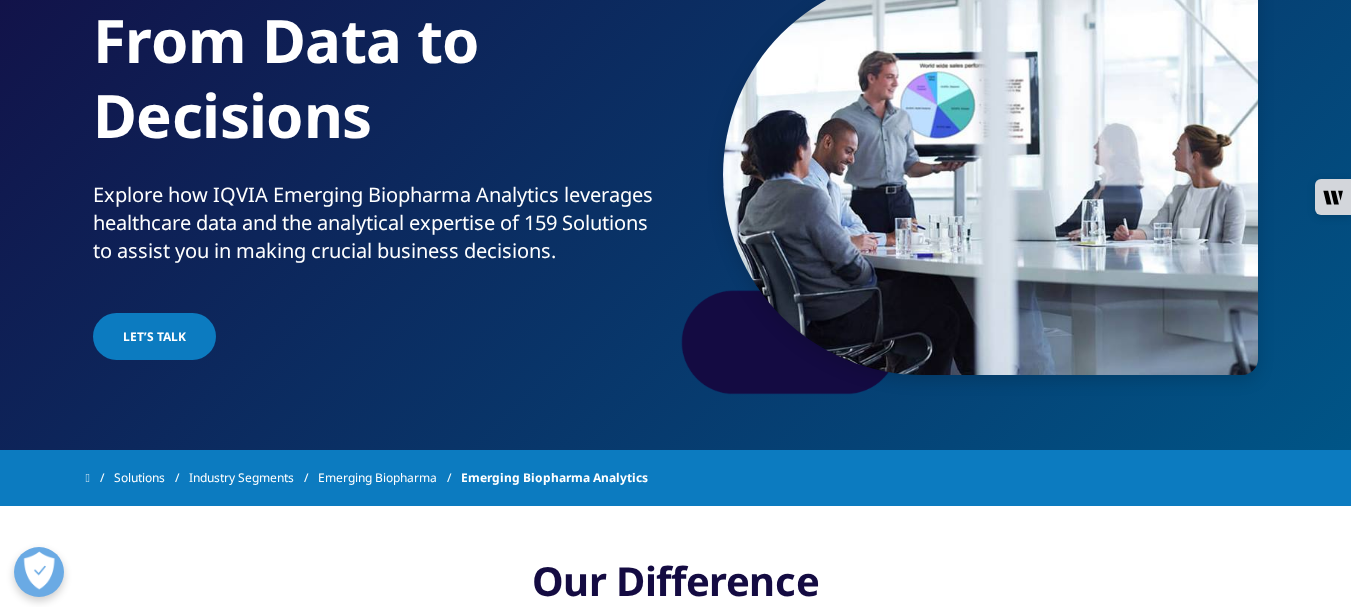 click on "From Data to Decisions" at bounding box center [380, 92] 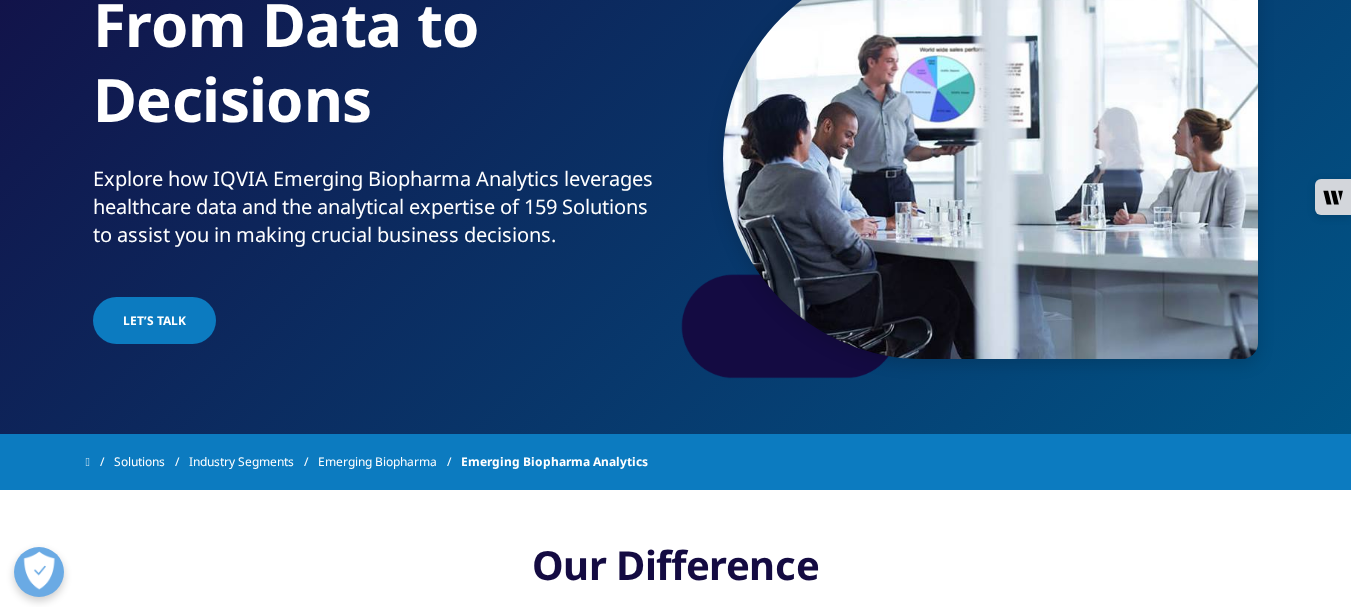 scroll, scrollTop: 227, scrollLeft: 0, axis: vertical 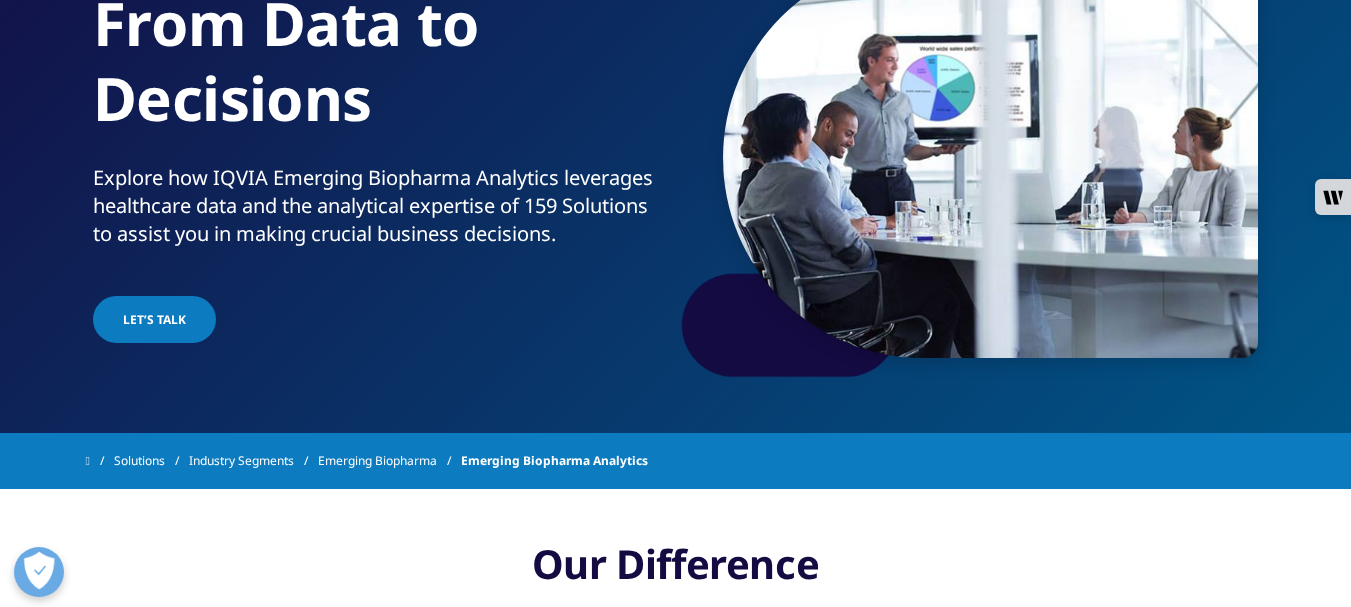 click on "EMERGING BIOPHARMA ANALYTICS
From Data to Decisions
Explore how IQVIA Emerging Biopharma Analytics leverages healthcare data and the analytical expertise of 159 Solutions to assist you in making crucial business decisions.
LET’S TALK" at bounding box center (385, 152) 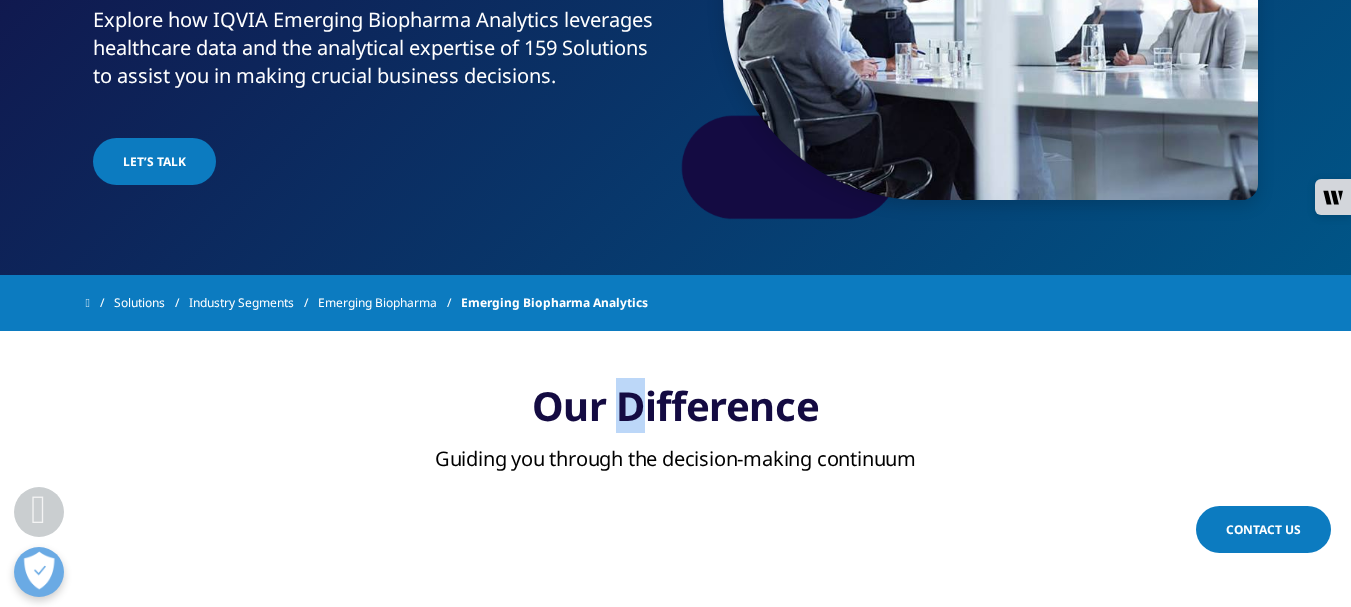 click on "Our Difference
Guiding you through the decision-making continuum
Expertise
Our projects are managed by industry experts specializing in your therapeutic and specialty areas. We offer strategic collaboration tailored to your unique challenges, ensuring transparency and nuanced problem-solving.
Flexibility
Our team adapts to your changing needs and offers access to IQVIA’s data assets, tools, and self-service platforms. We have the expertise and flexibility to deliver accurate, actionable insights enabling you to make more informed and confident decisions." at bounding box center (675, 847) 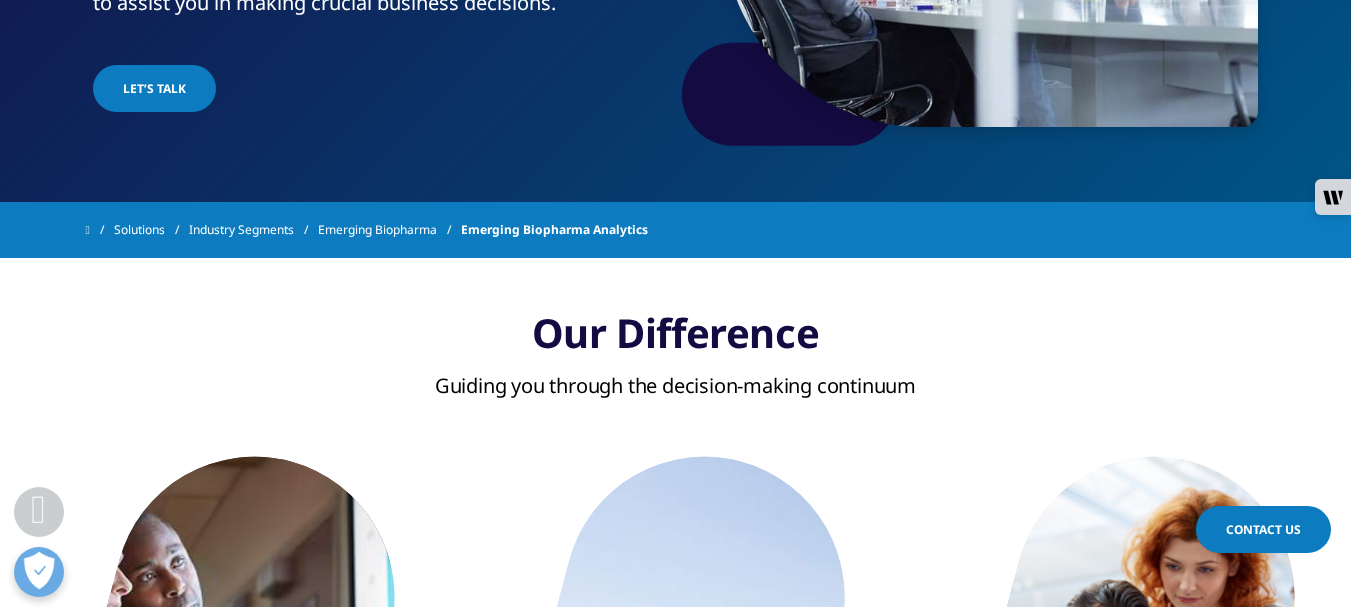 click on "Our Difference
Guiding you through the decision-making continuum
Expertise
Our projects are managed by industry experts specializing in your therapeutic and specialty areas. We offer strategic collaboration tailored to your unique challenges, ensuring transparency and nuanced problem-solving.
Flexibility
Our team adapts to your changing needs and offers access to IQVIA’s data assets, tools, and self-service platforms. We have the expertise and flexibility to deliver accurate, actionable insights enabling you to make more informed and confident decisions." at bounding box center [675, 774] 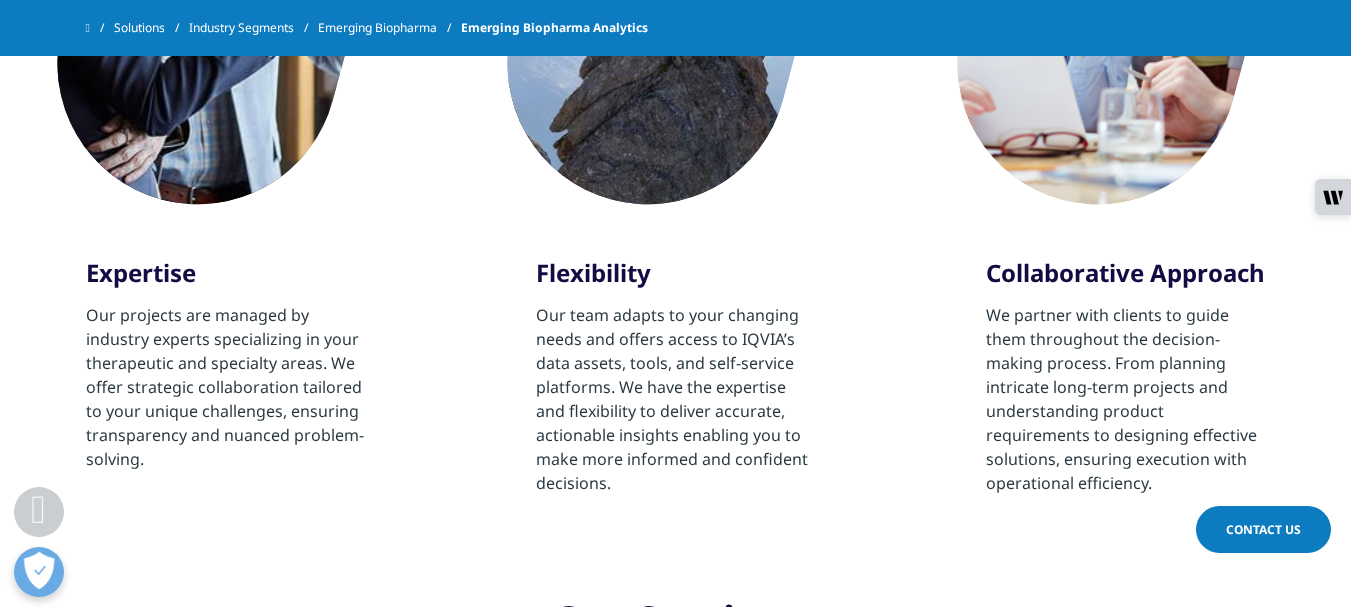 scroll, scrollTop: 1251, scrollLeft: 0, axis: vertical 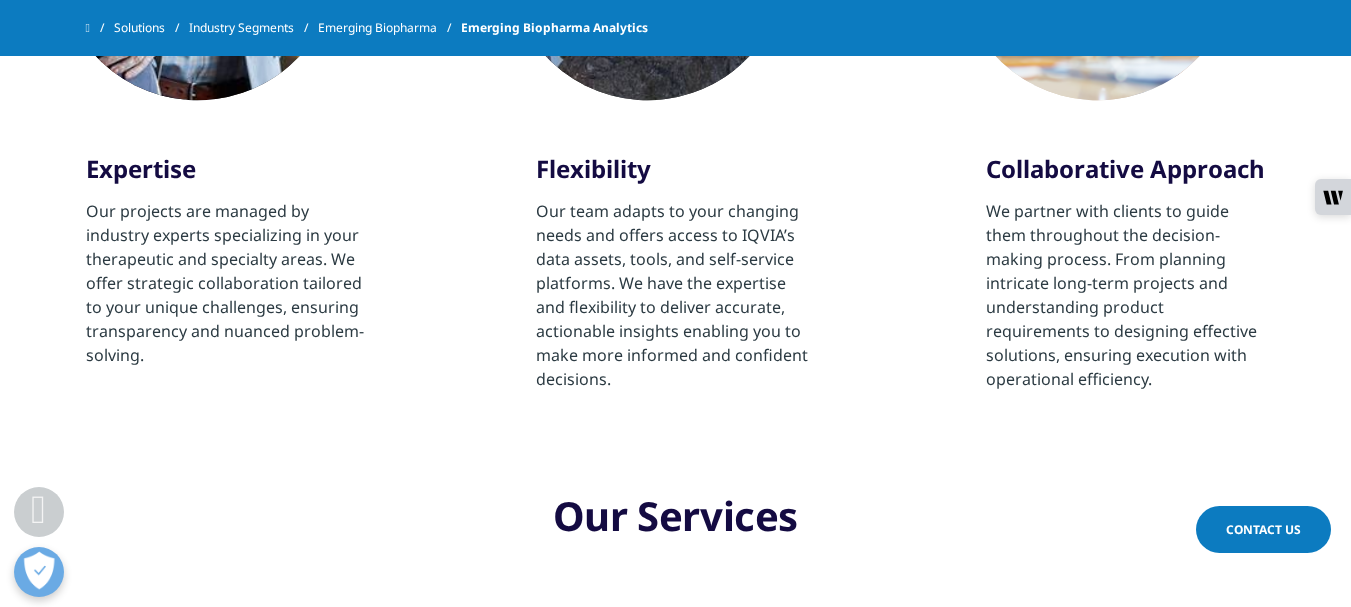 drag, startPoint x: 726, startPoint y: 521, endPoint x: 825, endPoint y: 591, distance: 121.24768 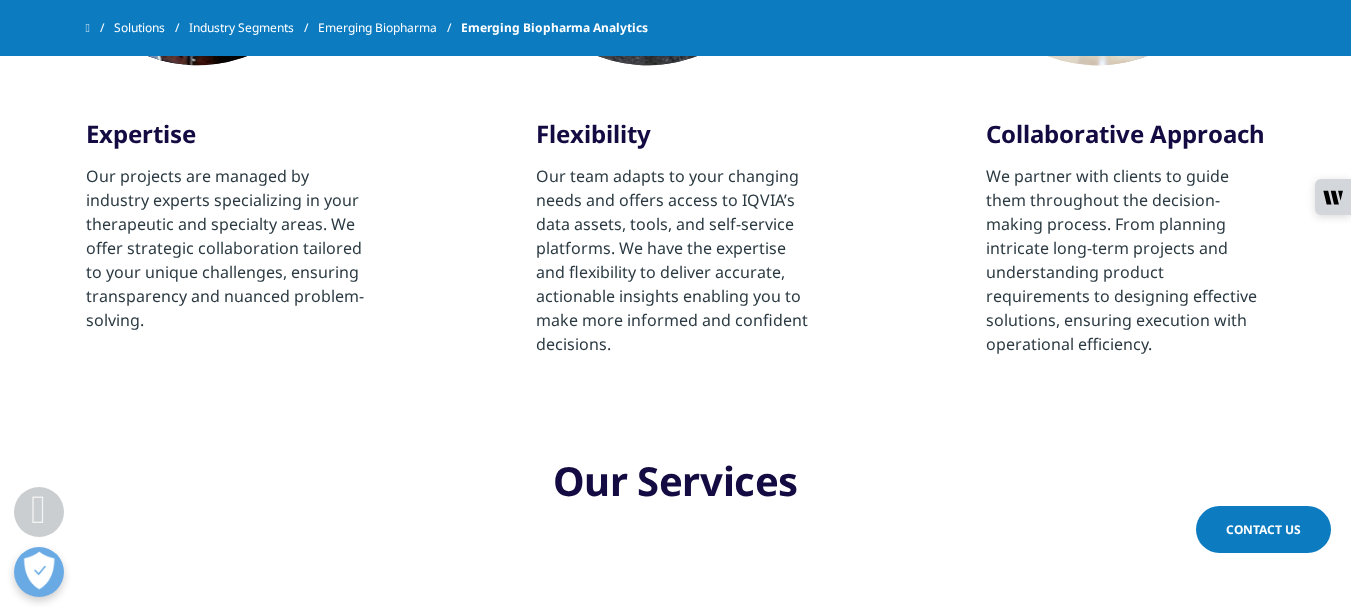 scroll, scrollTop: 1318, scrollLeft: 0, axis: vertical 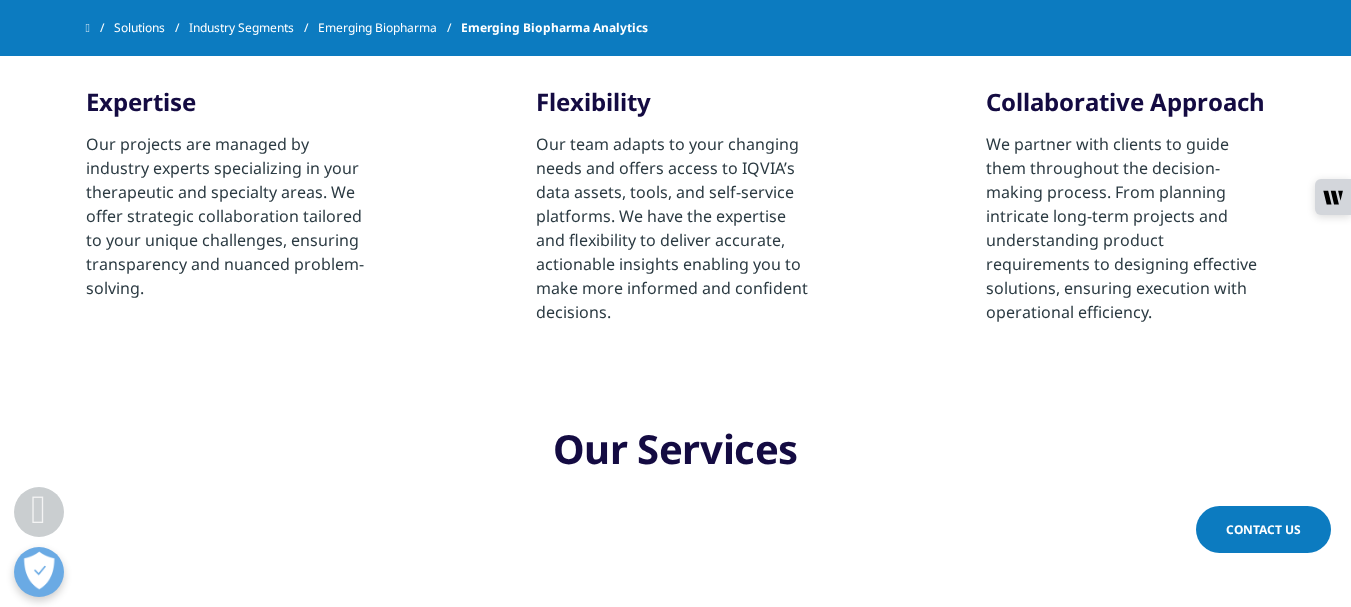 click on "Our Services" at bounding box center (675, 454) 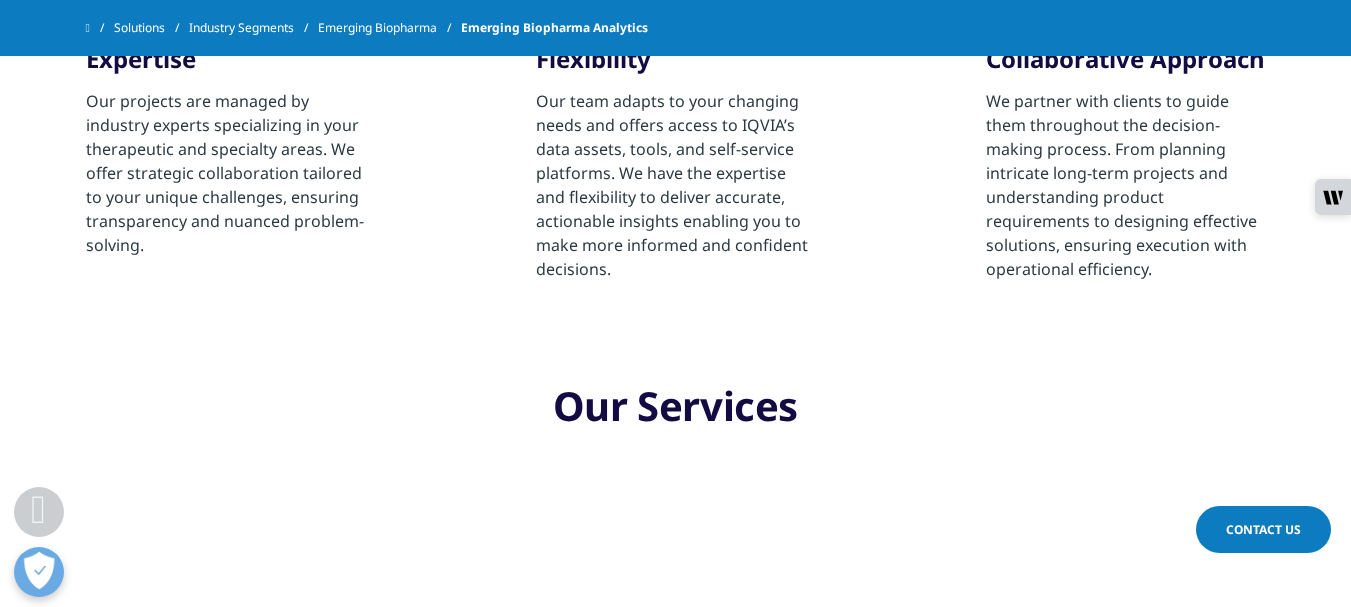scroll, scrollTop: 1384, scrollLeft: 0, axis: vertical 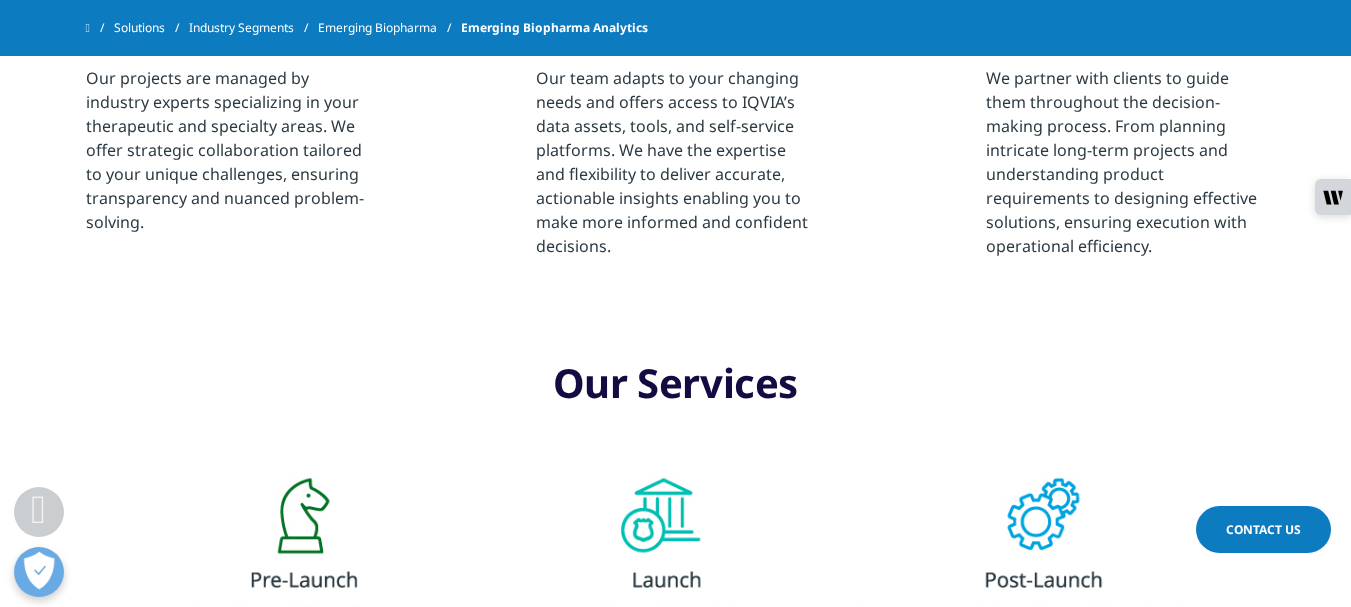 click on "Our Services" at bounding box center [676, 388] 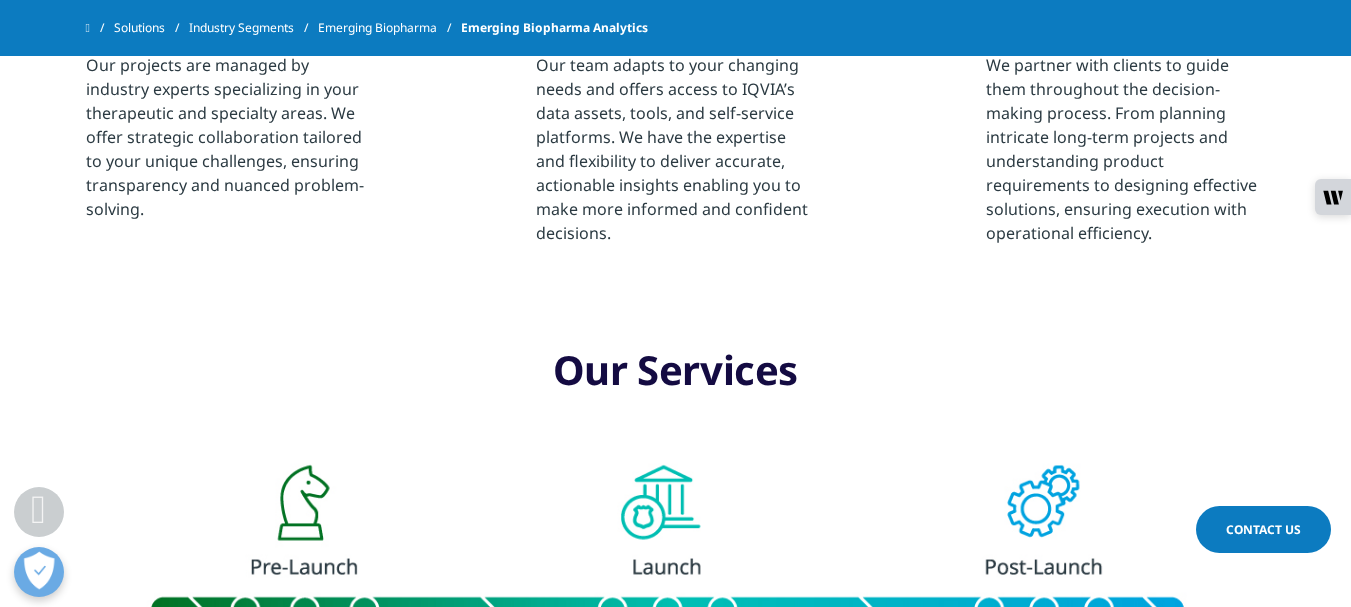 click on "Our Services" at bounding box center [675, 375] 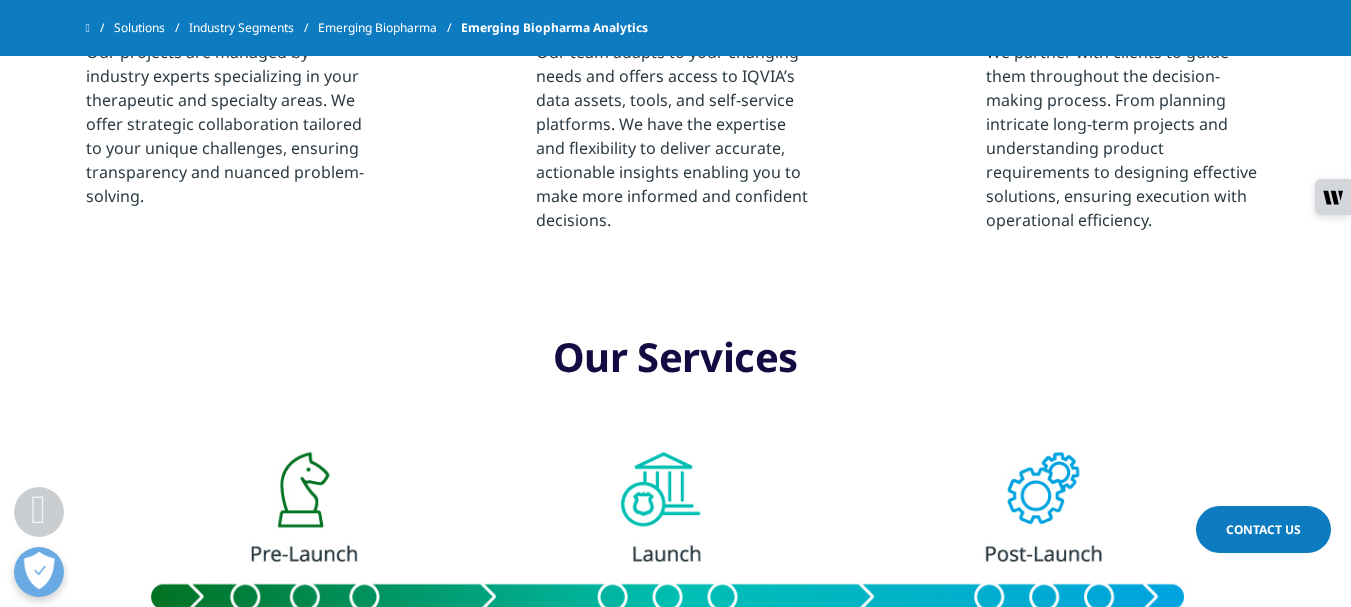 scroll, scrollTop: 1331, scrollLeft: 0, axis: vertical 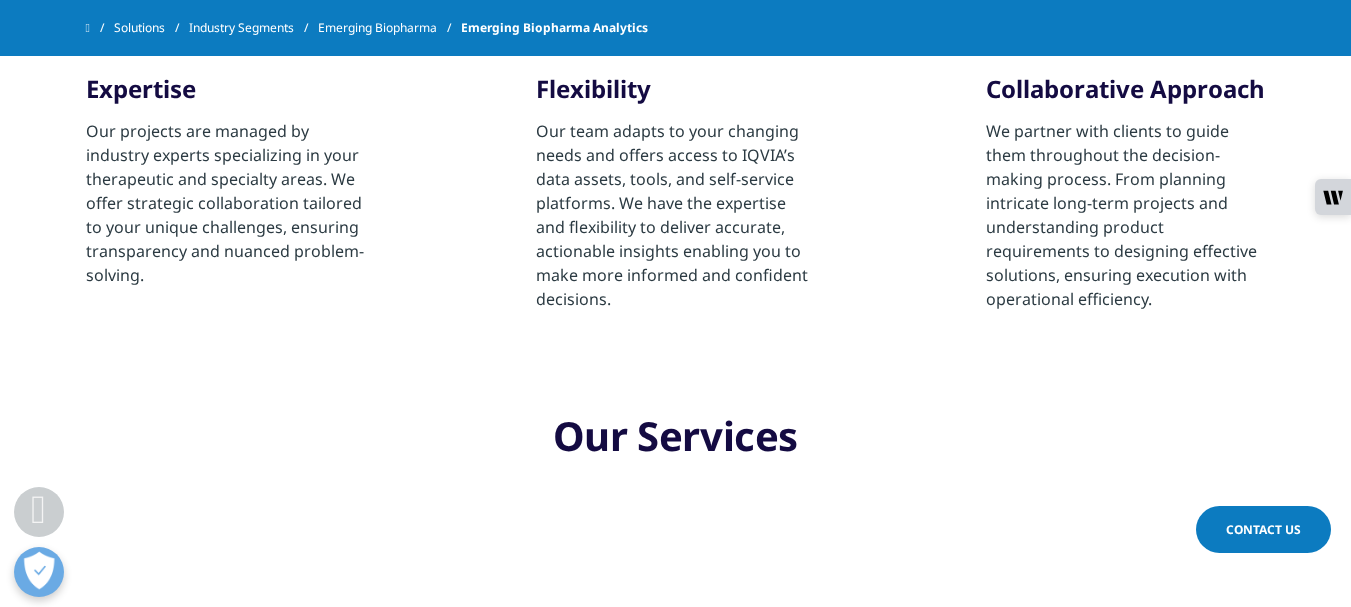 drag, startPoint x: 930, startPoint y: 369, endPoint x: 884, endPoint y: 444, distance: 87.982956 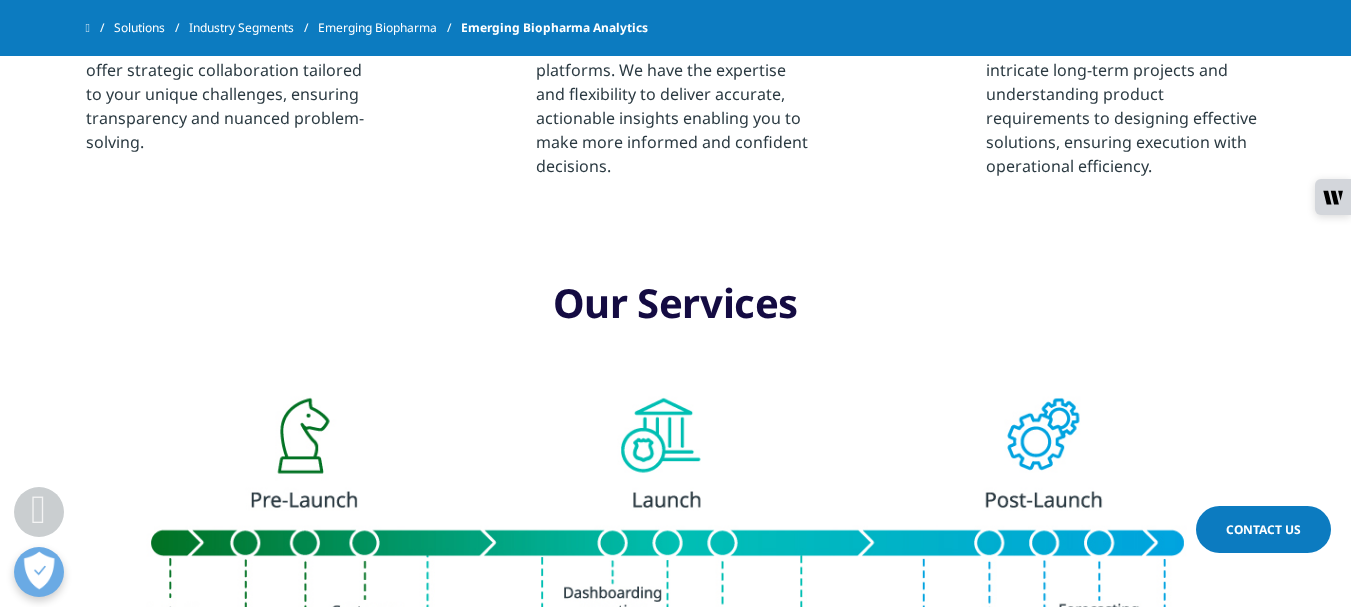 click on "Our Services" at bounding box center (675, 308) 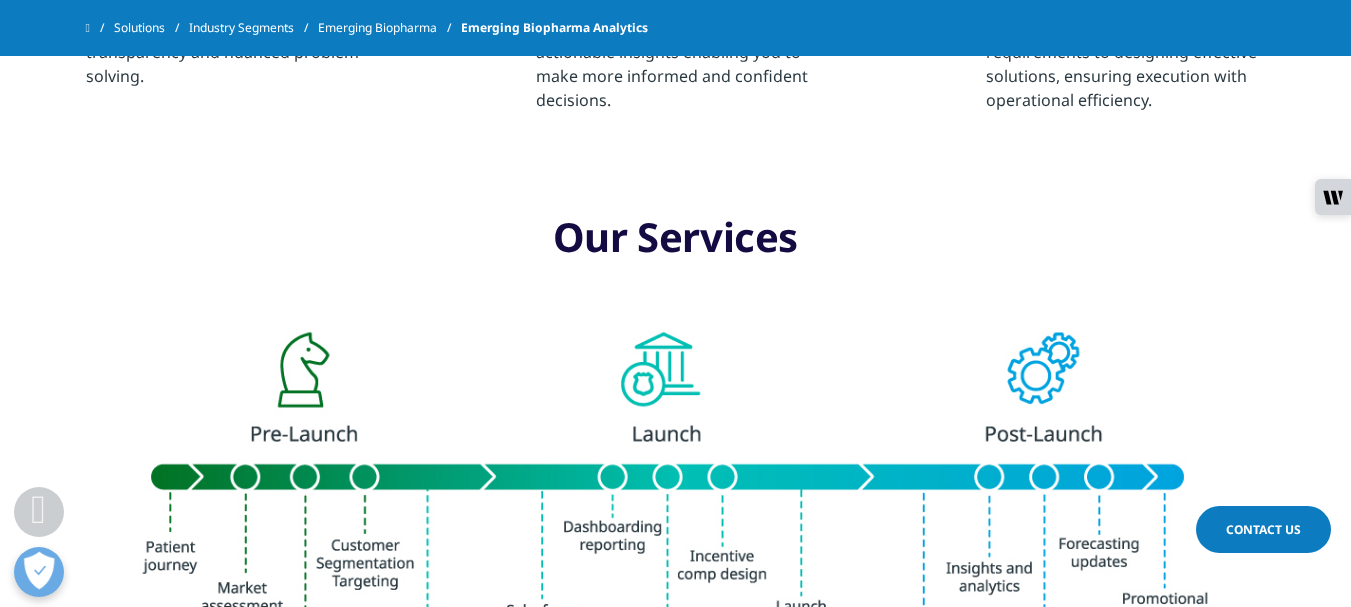 scroll, scrollTop: 1531, scrollLeft: 0, axis: vertical 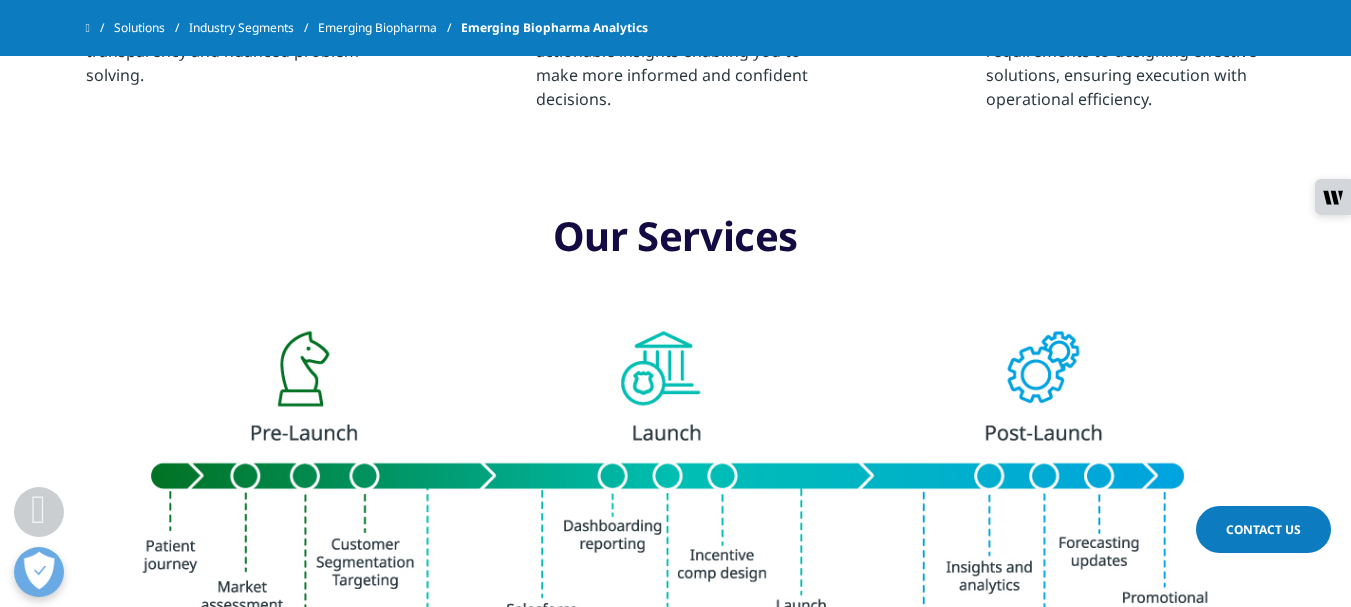 click on "Our Services" at bounding box center [676, 241] 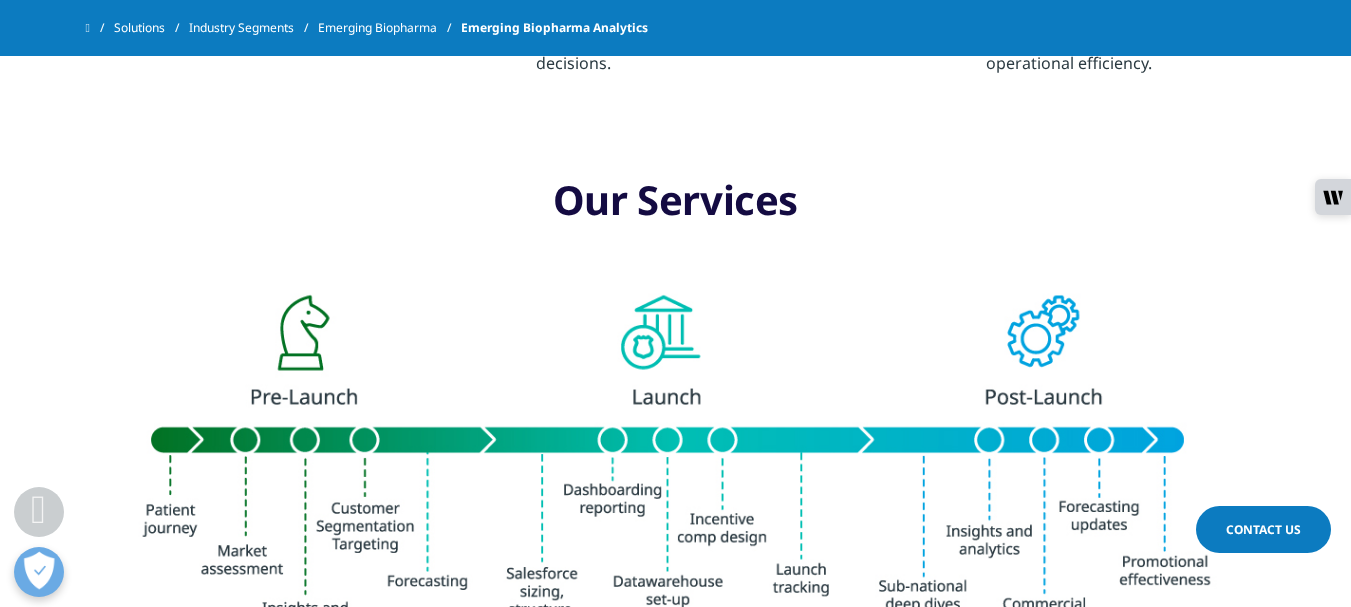scroll, scrollTop: 1597, scrollLeft: 0, axis: vertical 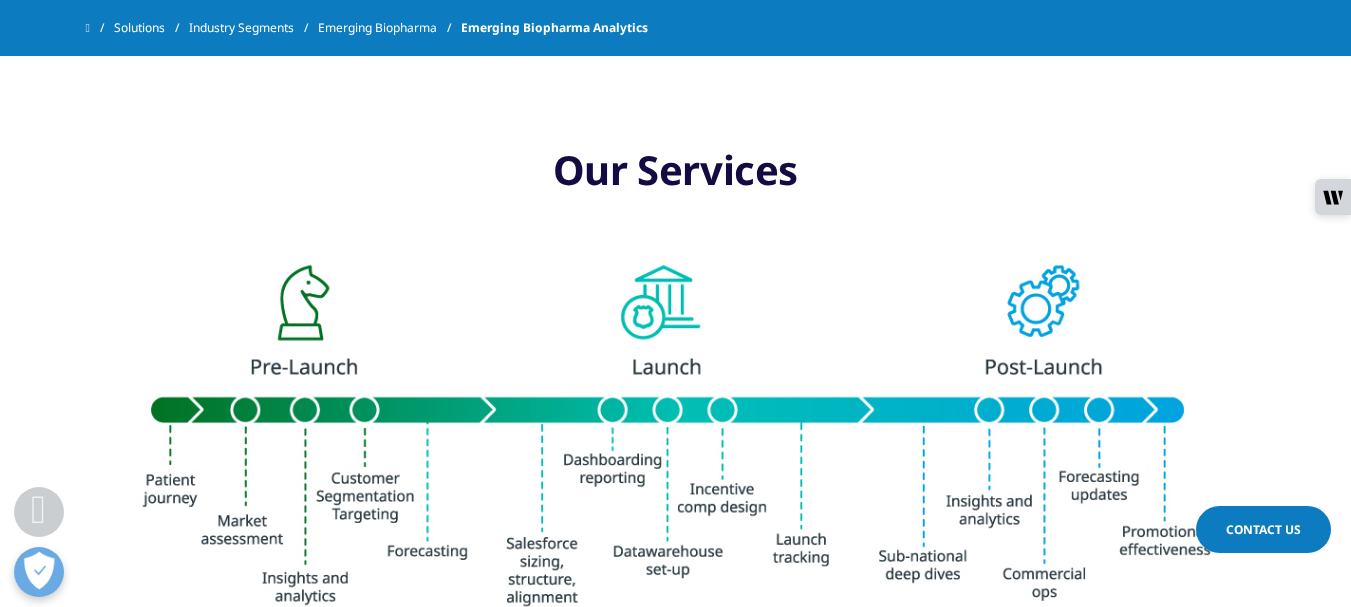 drag, startPoint x: 951, startPoint y: 182, endPoint x: 933, endPoint y: 244, distance: 64.56005 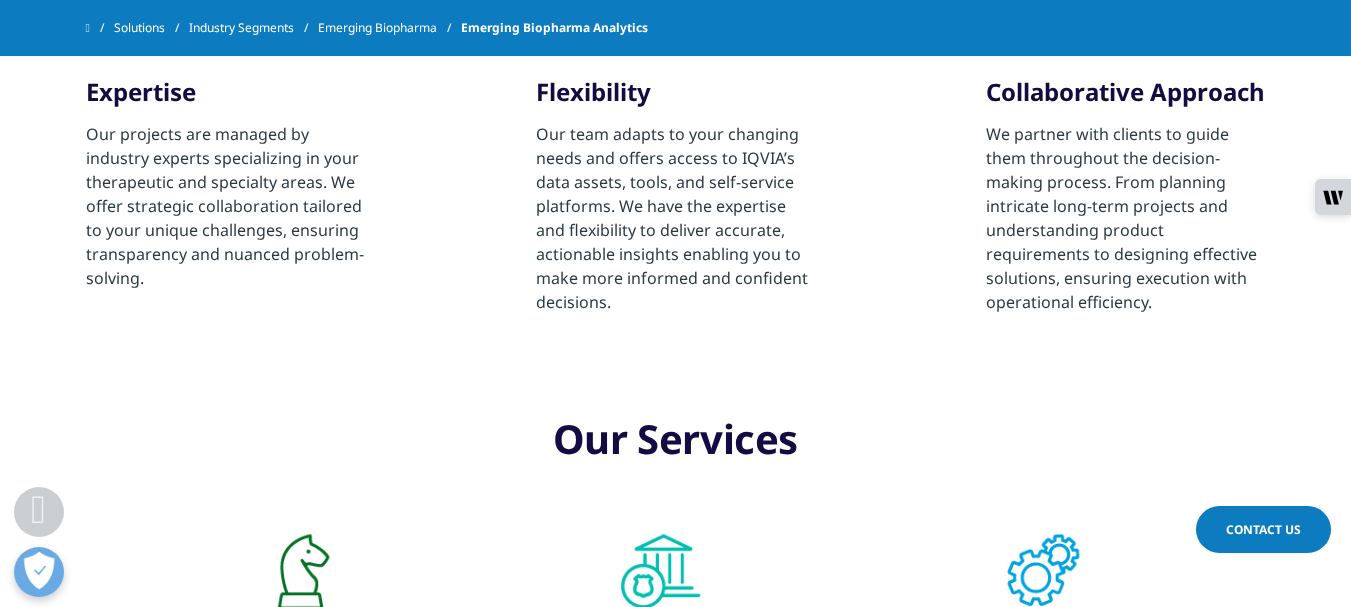 scroll, scrollTop: 1319, scrollLeft: 0, axis: vertical 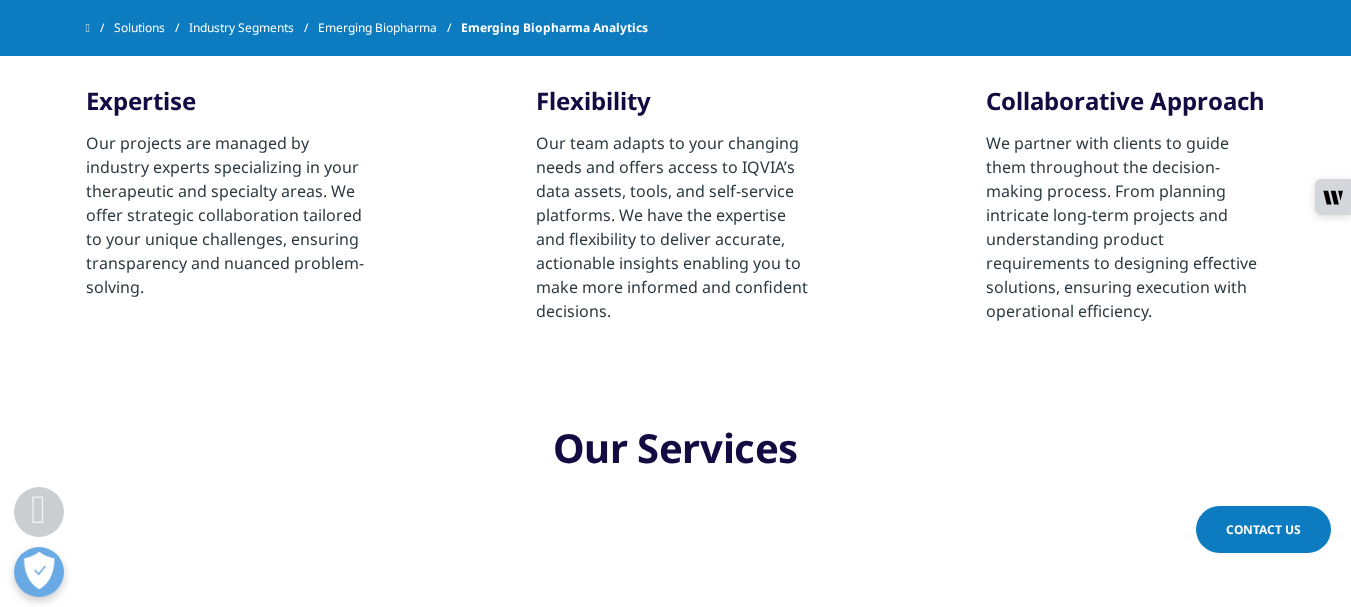 click on "Our Services" at bounding box center (675, 453) 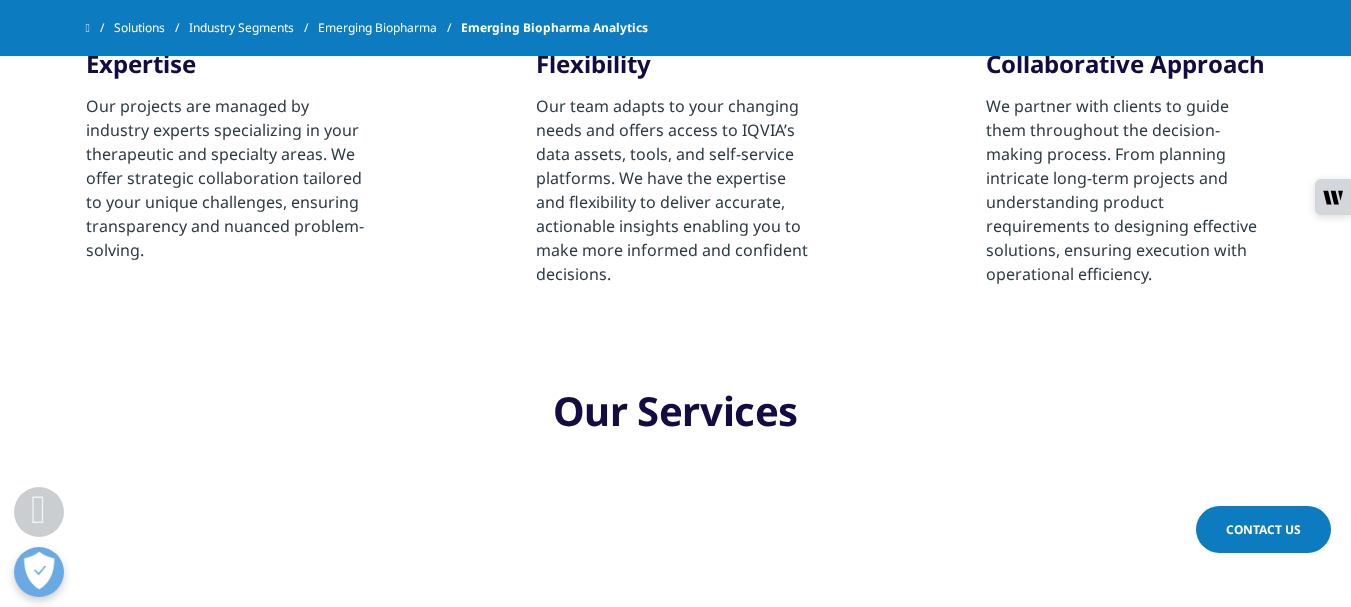 scroll, scrollTop: 1357, scrollLeft: 0, axis: vertical 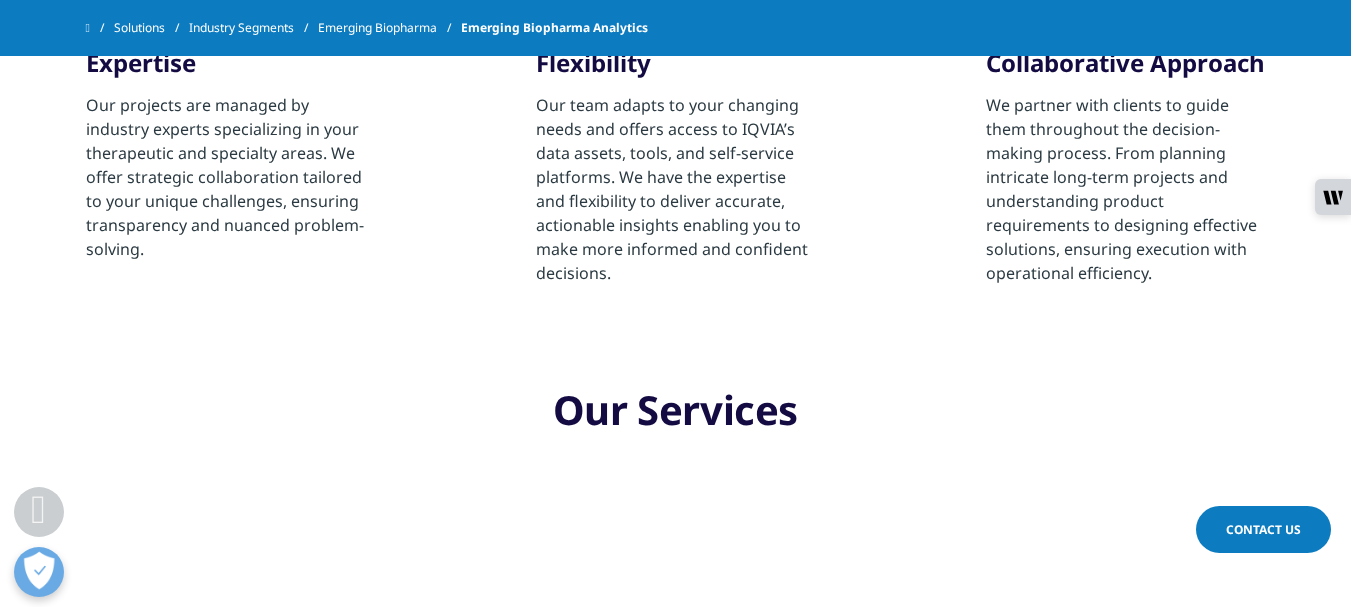 click on "Our Services" at bounding box center [676, 415] 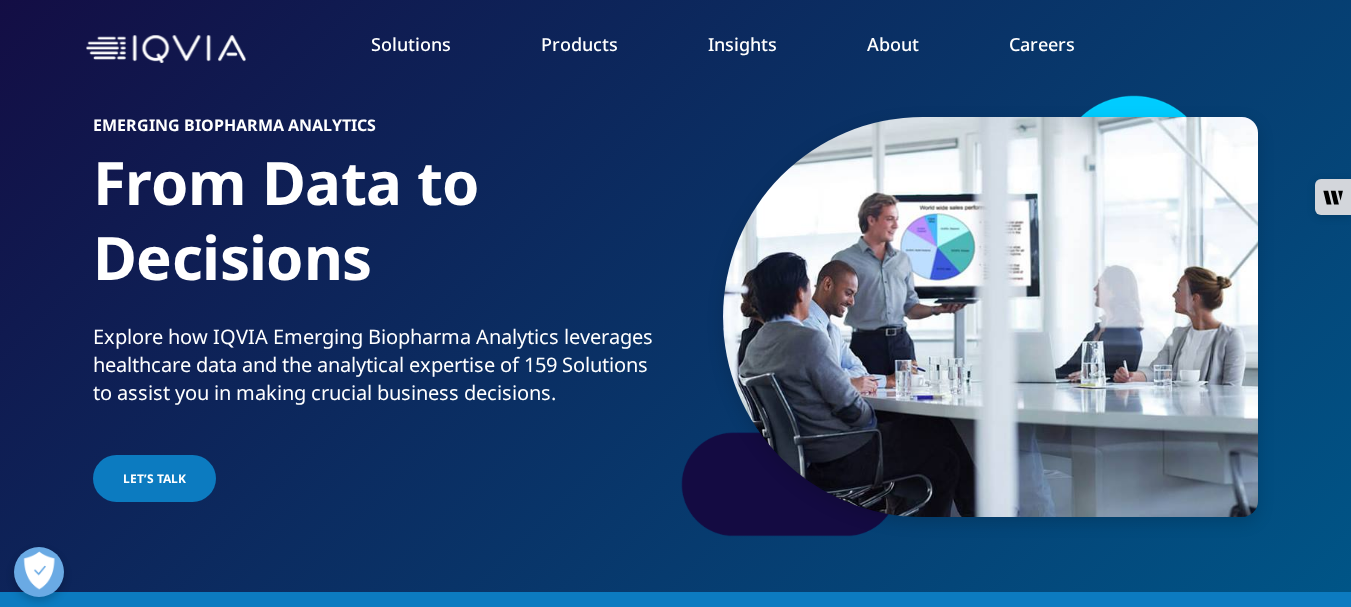 scroll, scrollTop: 0, scrollLeft: 0, axis: both 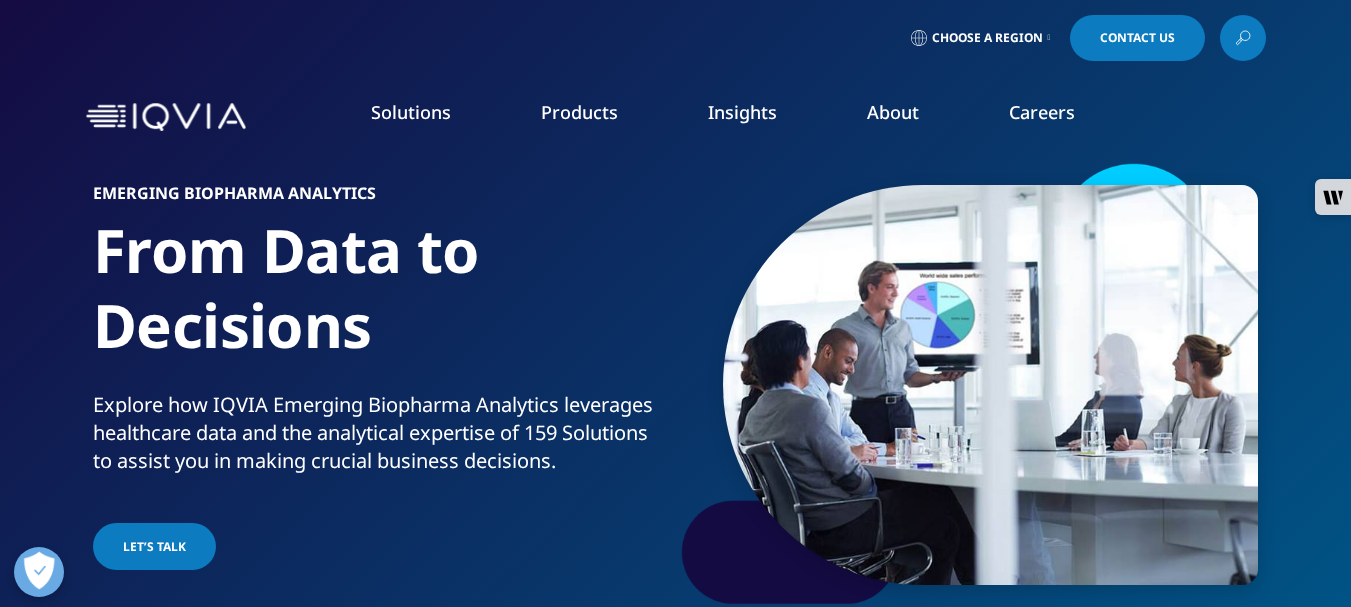 click on "From Data to Decisions" at bounding box center [380, 302] 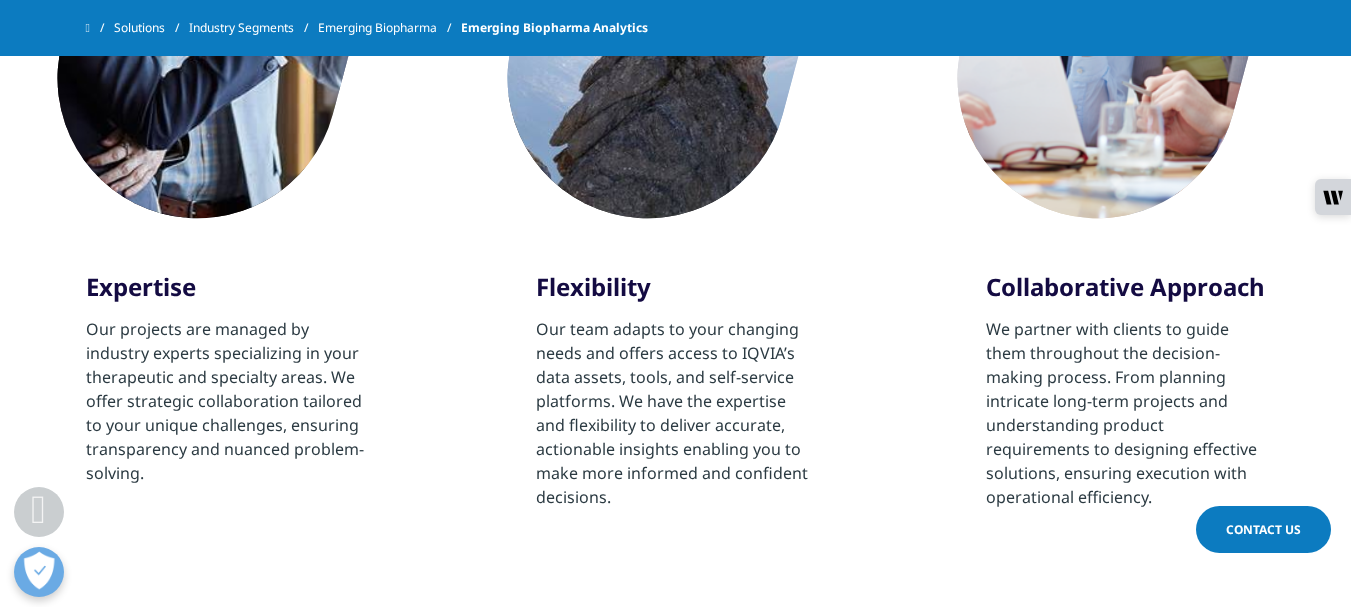 click on "Flexibility
Our team adapts to your changing needs and offers access to IQVIA’s data assets, tools, and self-service platforms. We have the expertise and flexibility to deliver accurate, actionable insights enabling you to make more informed and confident decisions." at bounding box center [676, 390] 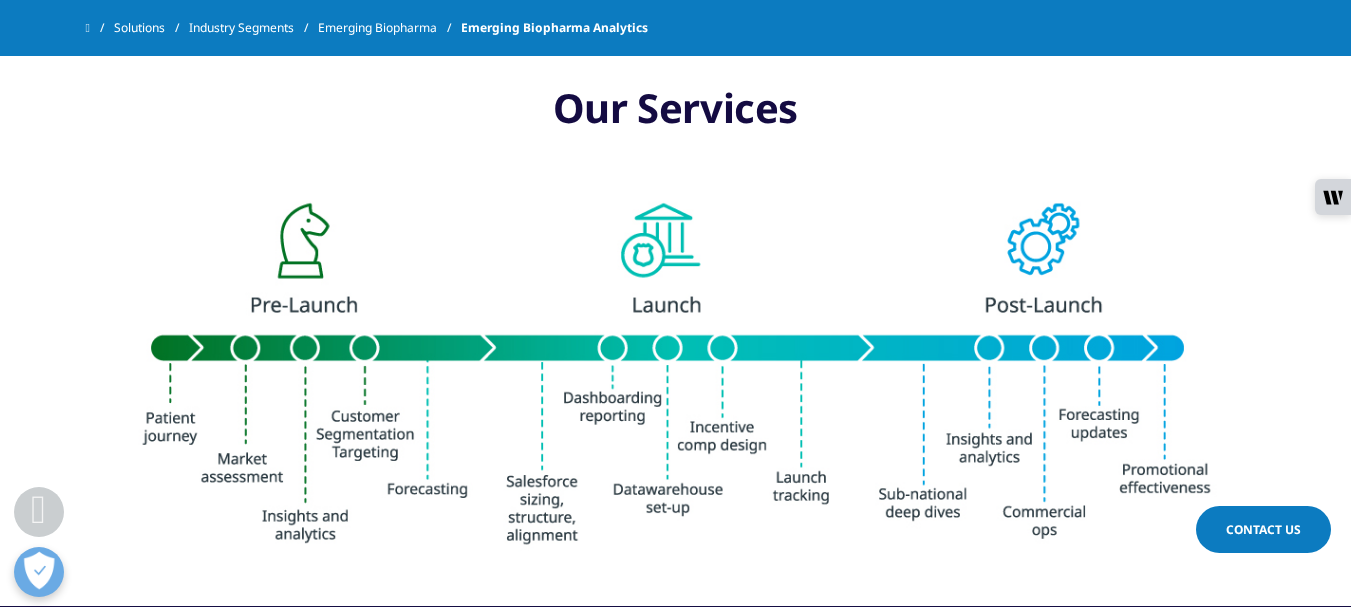 scroll, scrollTop: 1667, scrollLeft: 0, axis: vertical 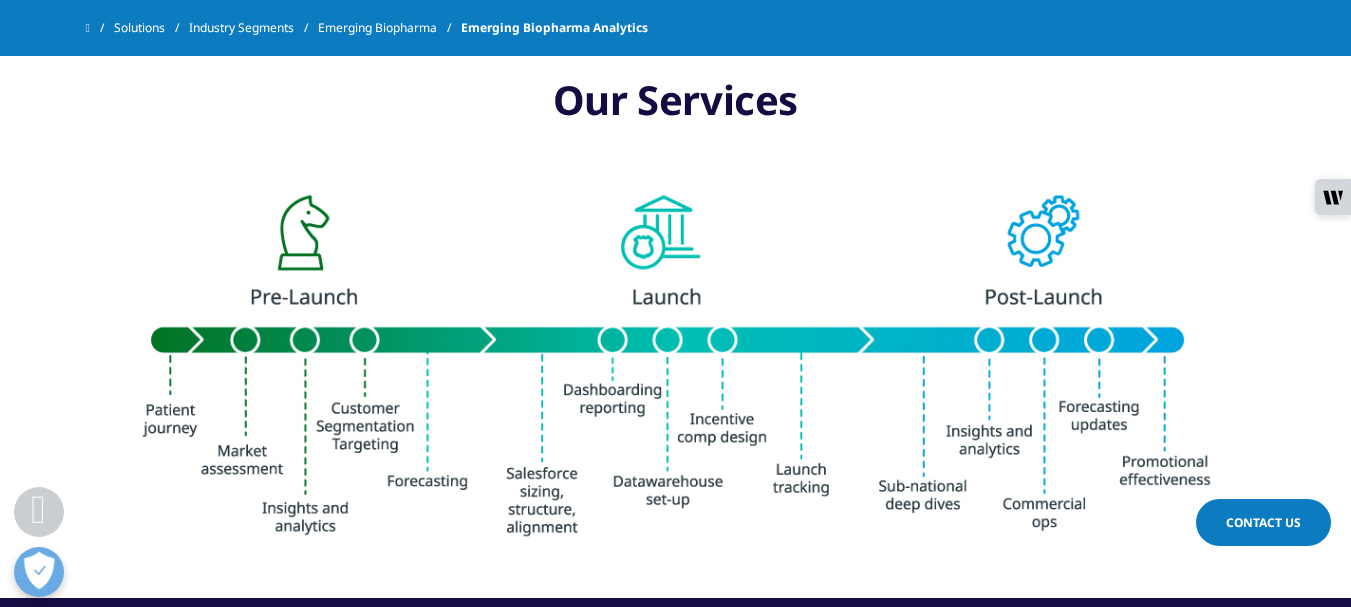 click on "Our Services" at bounding box center (675, 105) 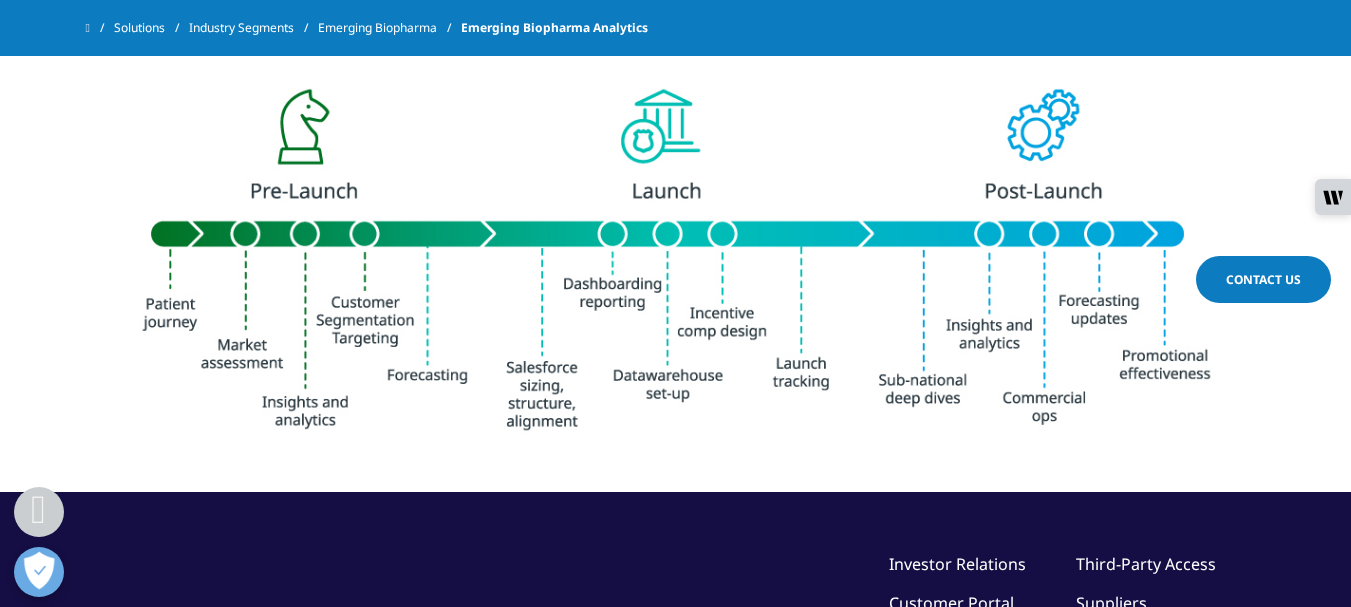 scroll, scrollTop: 1933, scrollLeft: 0, axis: vertical 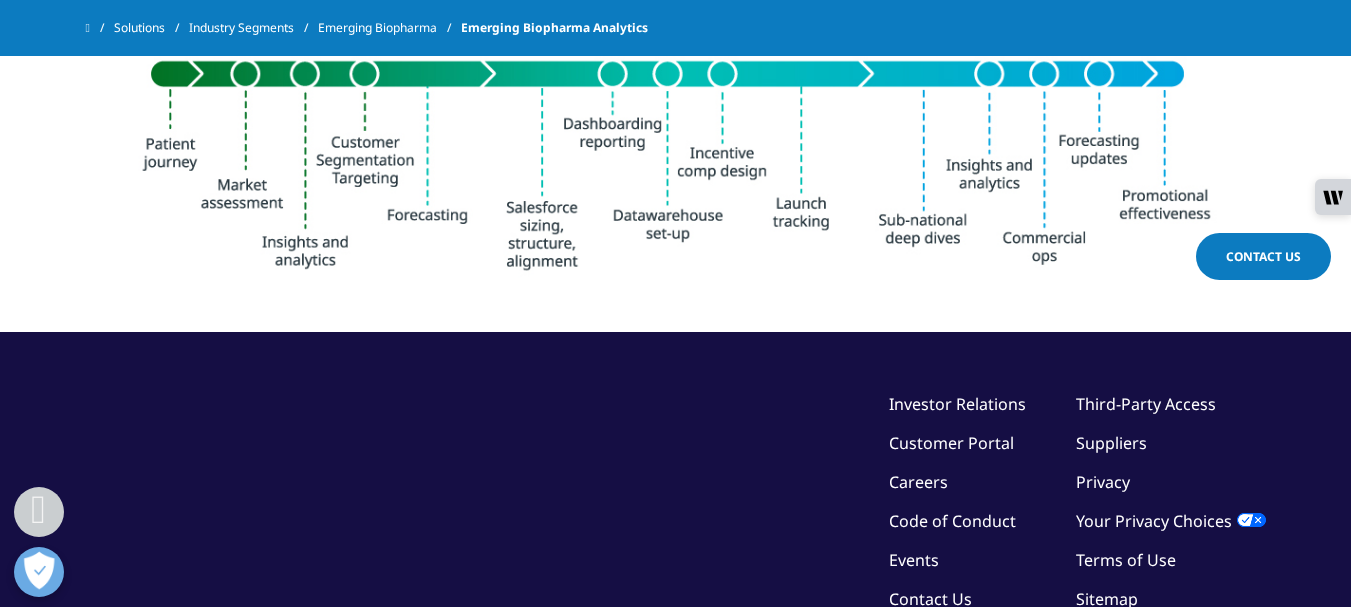 click at bounding box center (676, 126) 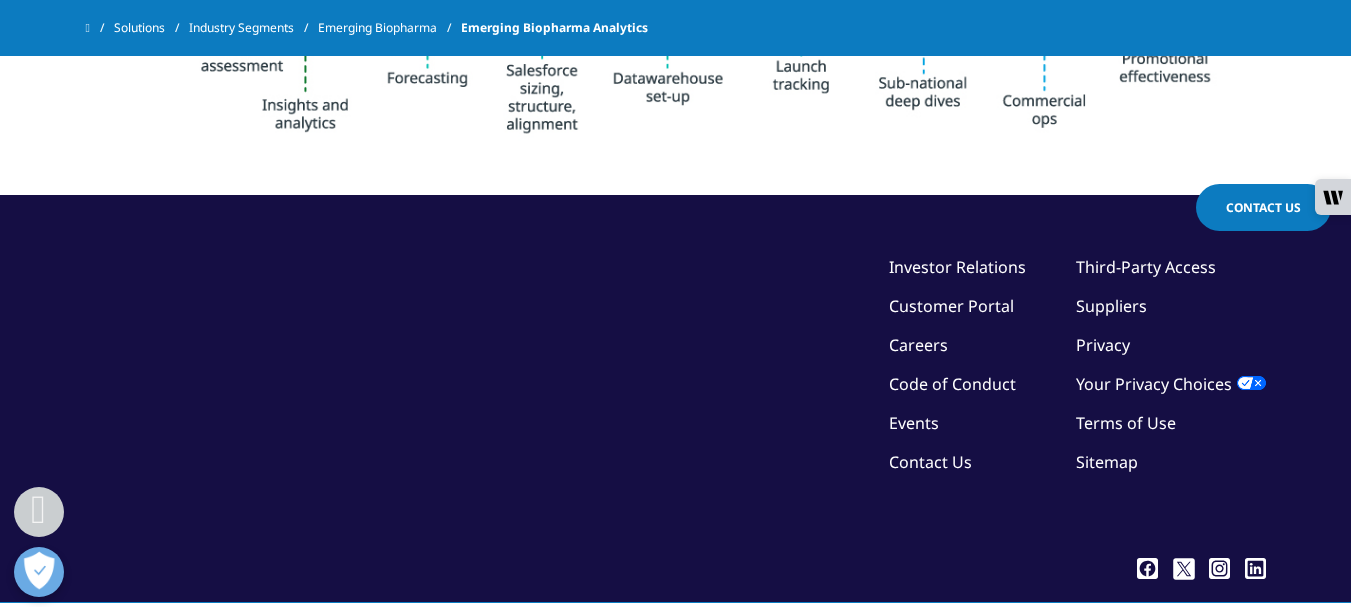 scroll, scrollTop: 2123, scrollLeft: 0, axis: vertical 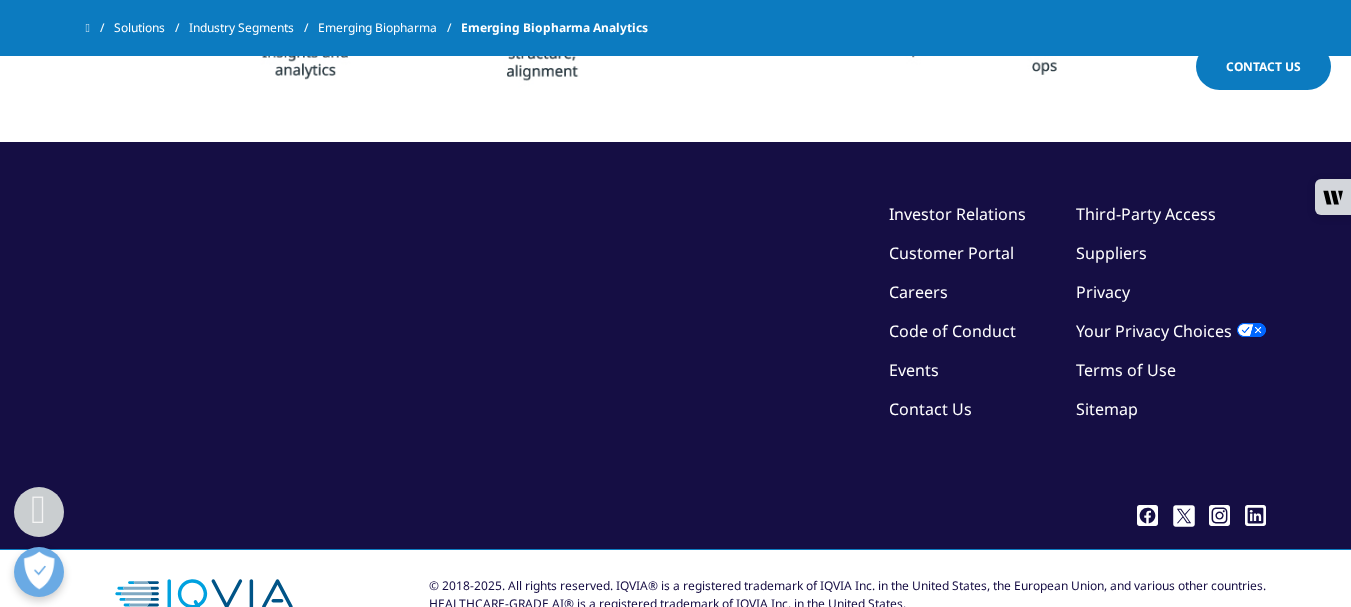 click on "© 2018-2025. All rights reserved. IQVIA® is a registered trademark of IQVIA Inc. in the United States, the European Union, and various other countries.
HEALTHCARE-GRADE AI® is a registered trademark of IQVIA Inc. in the United States.
.cls-1{fill:#fff;}
.cls-1{fill:#fff;}
.cls-1{fill:#fff;}" at bounding box center [676, 595] 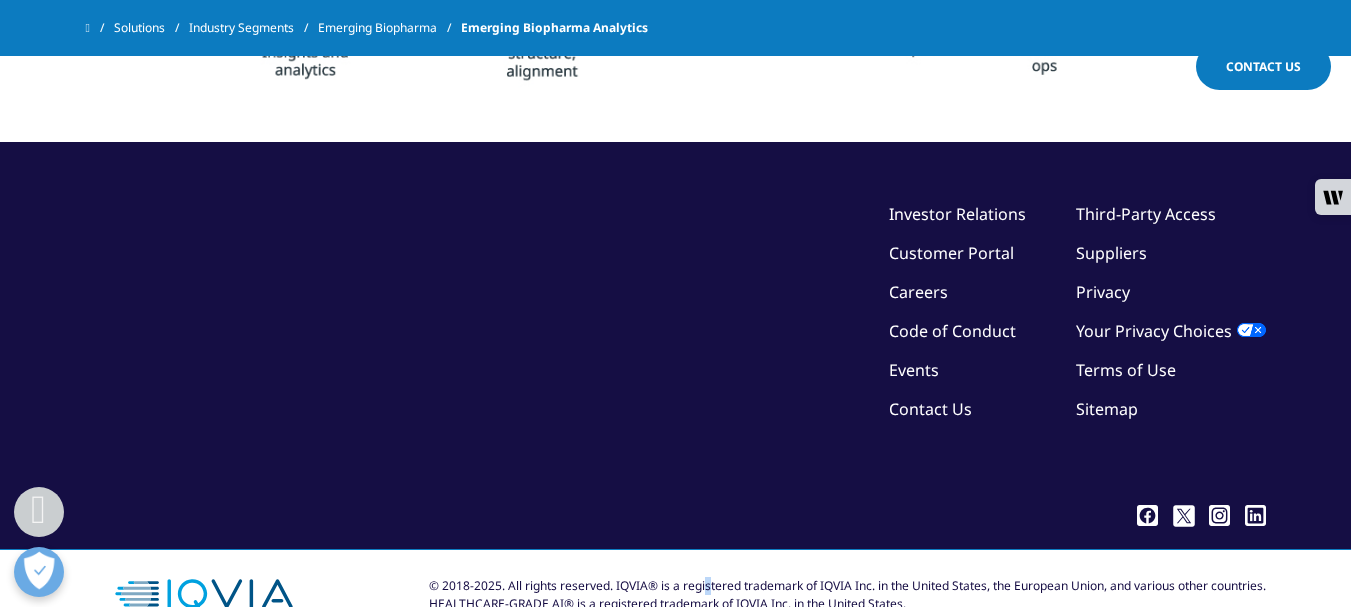 click on "© 2018-2025. All rights reserved. IQVIA® is a registered trademark of IQVIA Inc. in the United States, the European Union, and various other countries.
HEALTHCARE-GRADE AI® is a registered trademark of IQVIA Inc. in the United States.
.cls-1{fill:#fff;}
.cls-1{fill:#fff;}
.cls-1{fill:#fff;}" at bounding box center (676, 595) 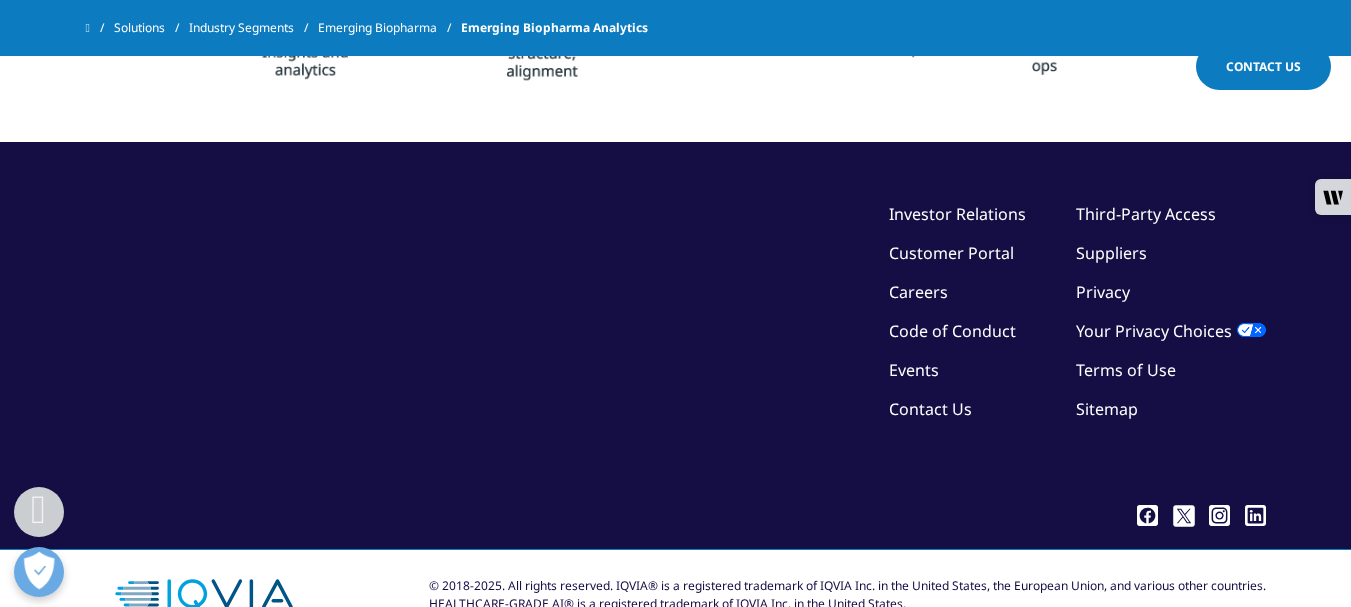 click on "© 2018-2025. All rights reserved. IQVIA® is a registered trademark of IQVIA Inc. in the United States, the European Union, and various other countries.
HEALTHCARE-GRADE AI® is a registered trademark of IQVIA Inc. in the United States.
.cls-1{fill:#fff;}
.cls-1{fill:#fff;}
.cls-1{fill:#fff;}" at bounding box center [676, 595] 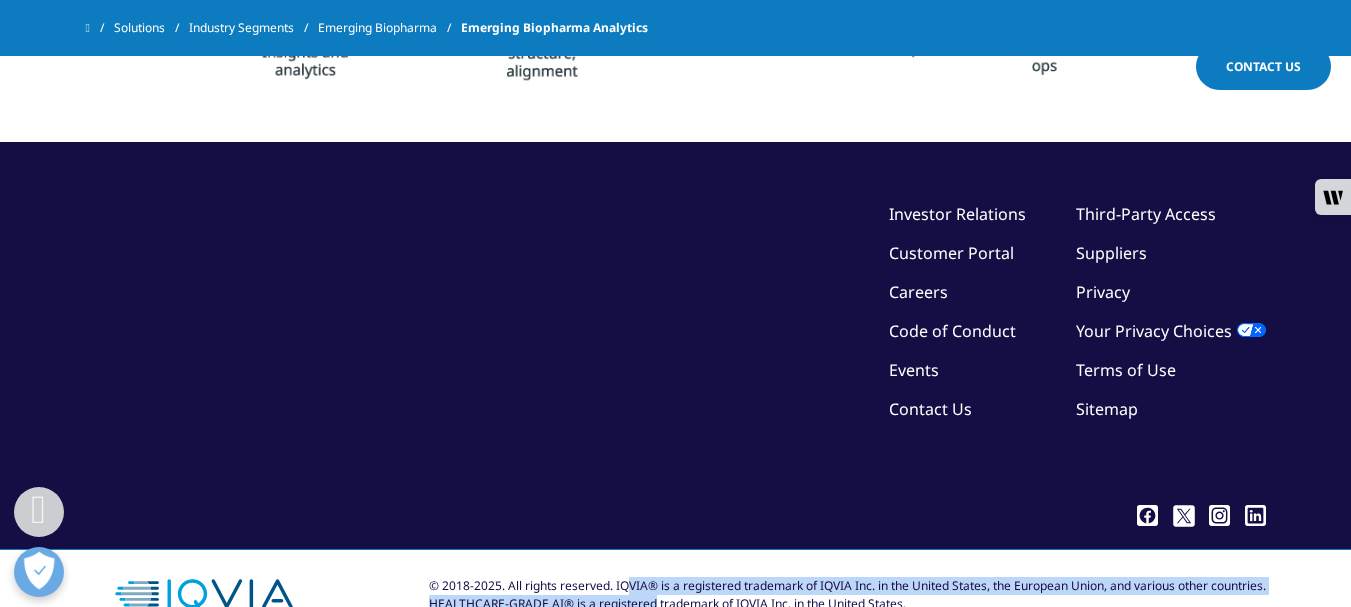 drag, startPoint x: 623, startPoint y: 525, endPoint x: 638, endPoint y: 590, distance: 66.70832 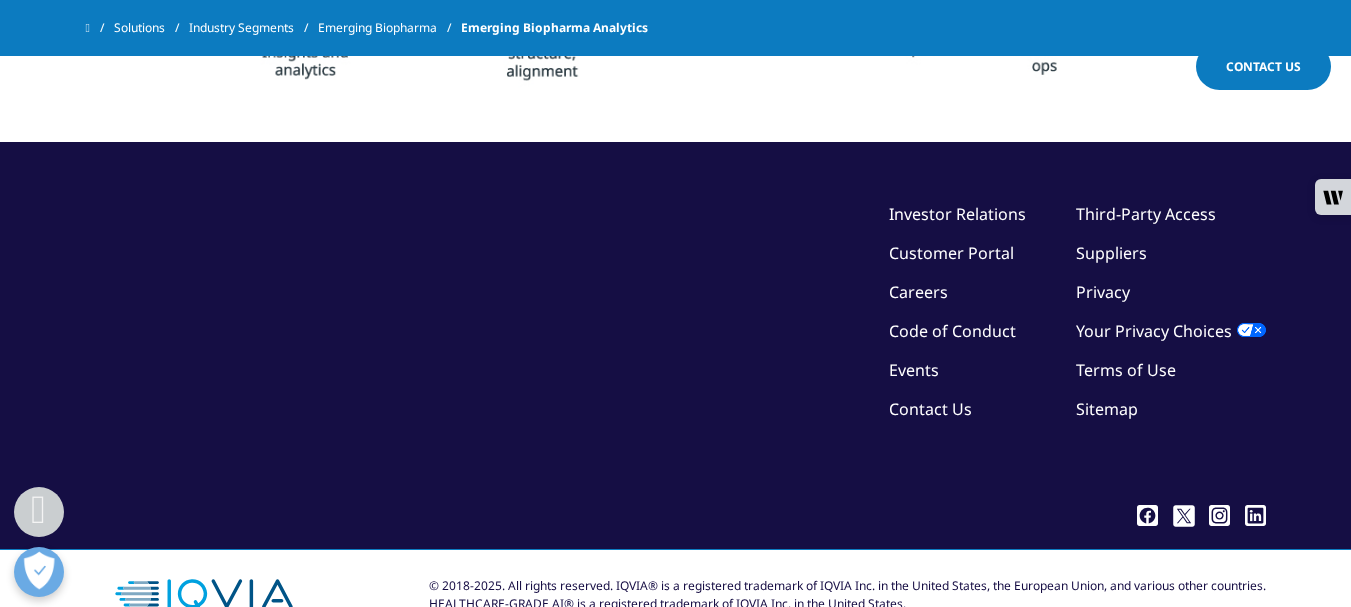 drag, startPoint x: 613, startPoint y: 518, endPoint x: 613, endPoint y: 550, distance: 32 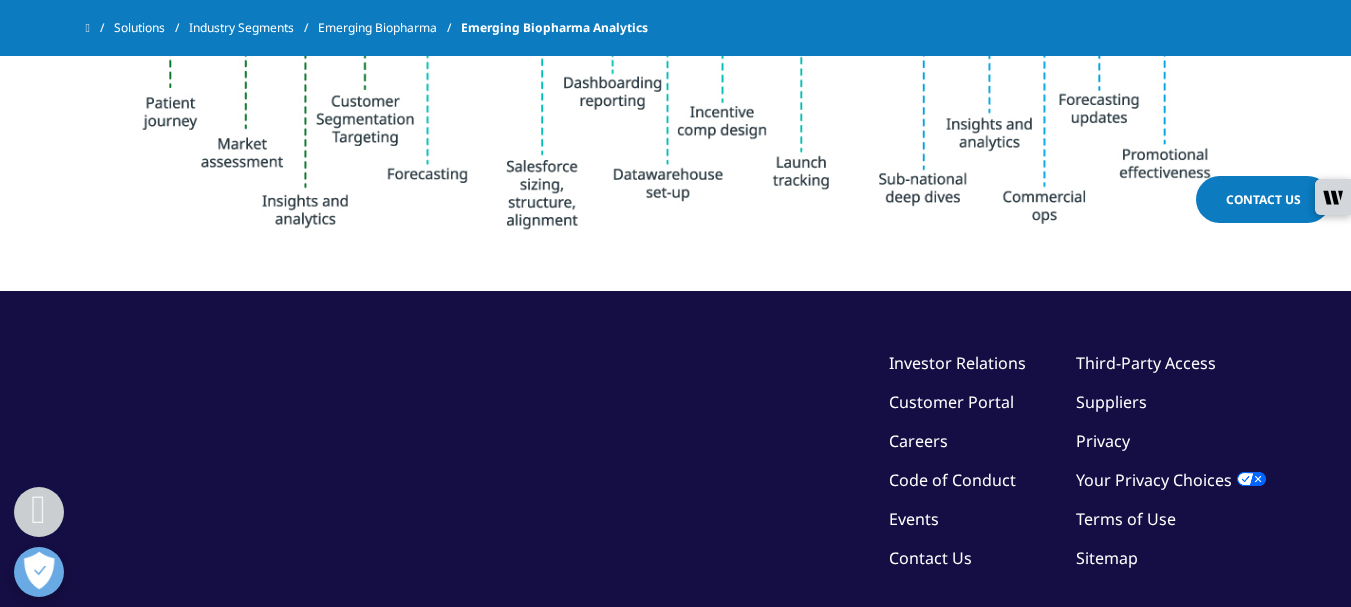 scroll, scrollTop: 1990, scrollLeft: 0, axis: vertical 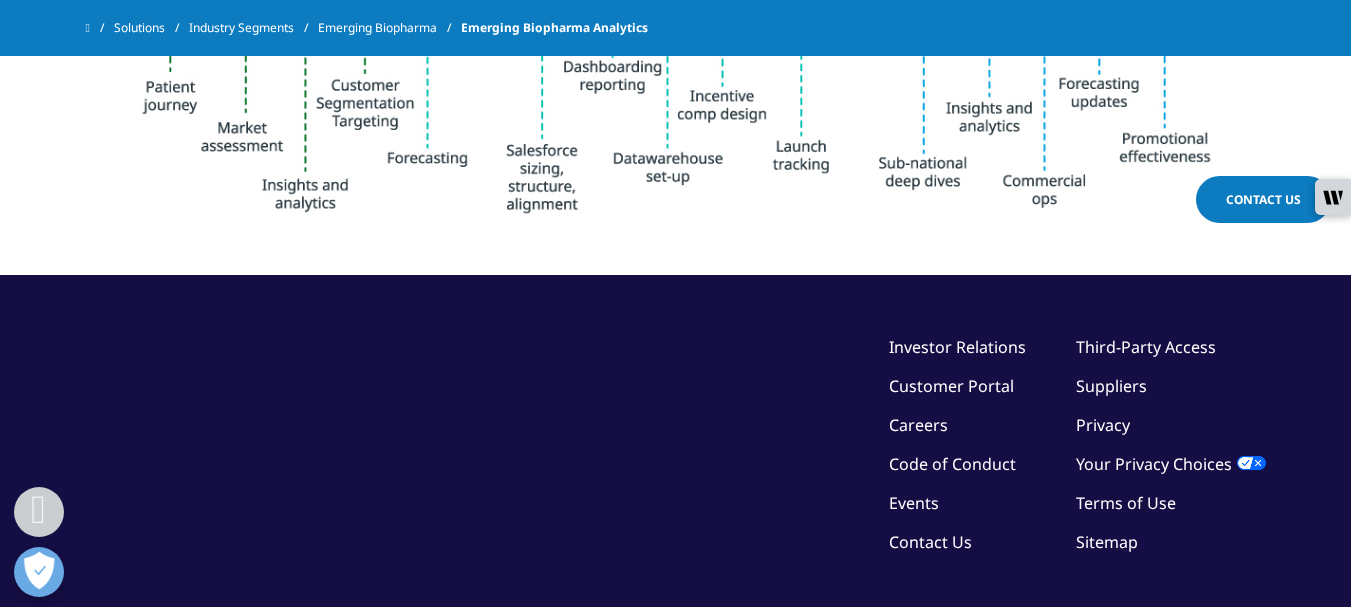 click at bounding box center [676, 69] 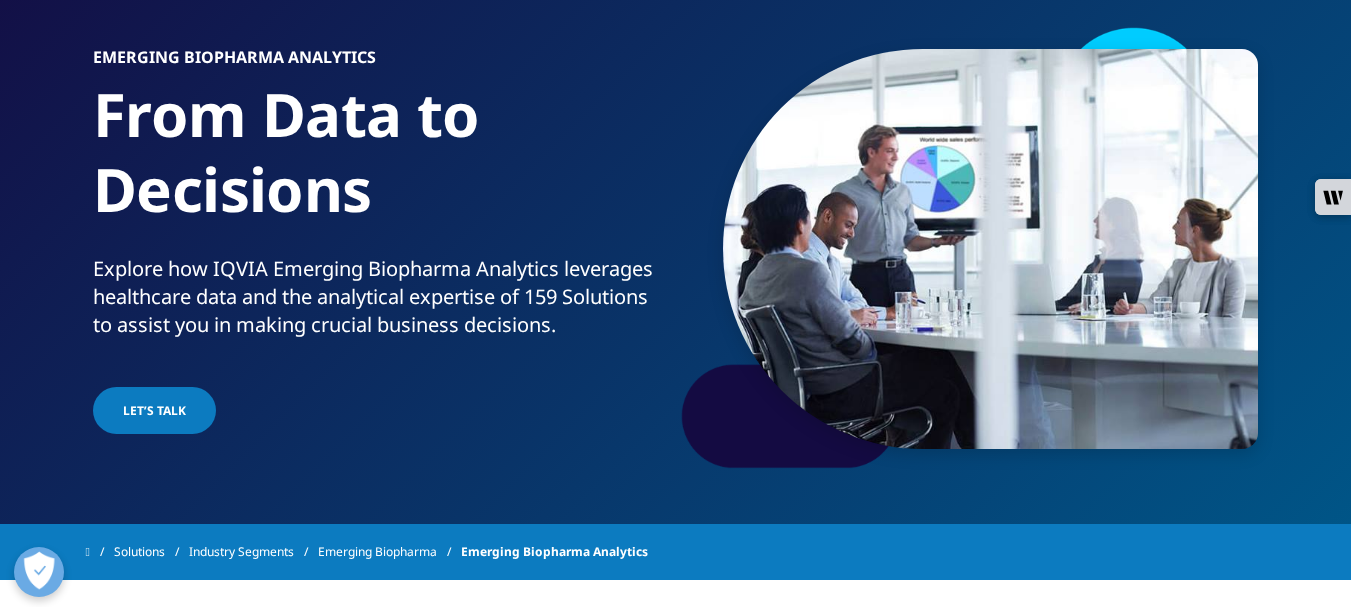 scroll, scrollTop: 0, scrollLeft: 0, axis: both 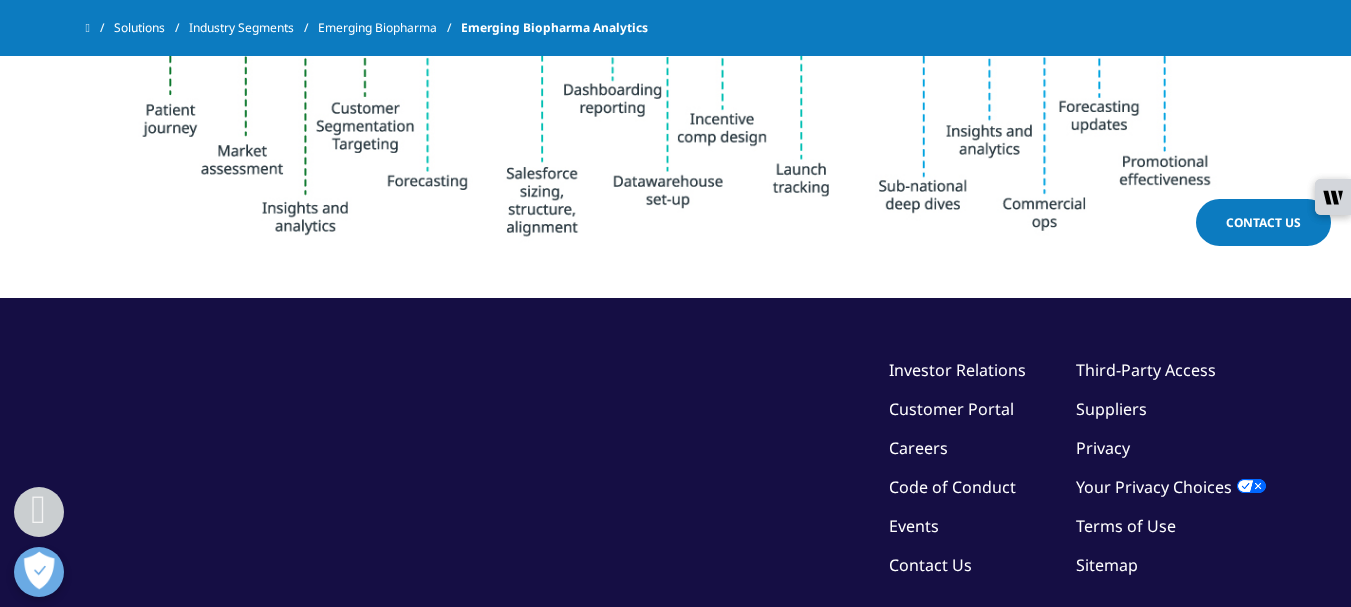 click at bounding box center (676, 67) 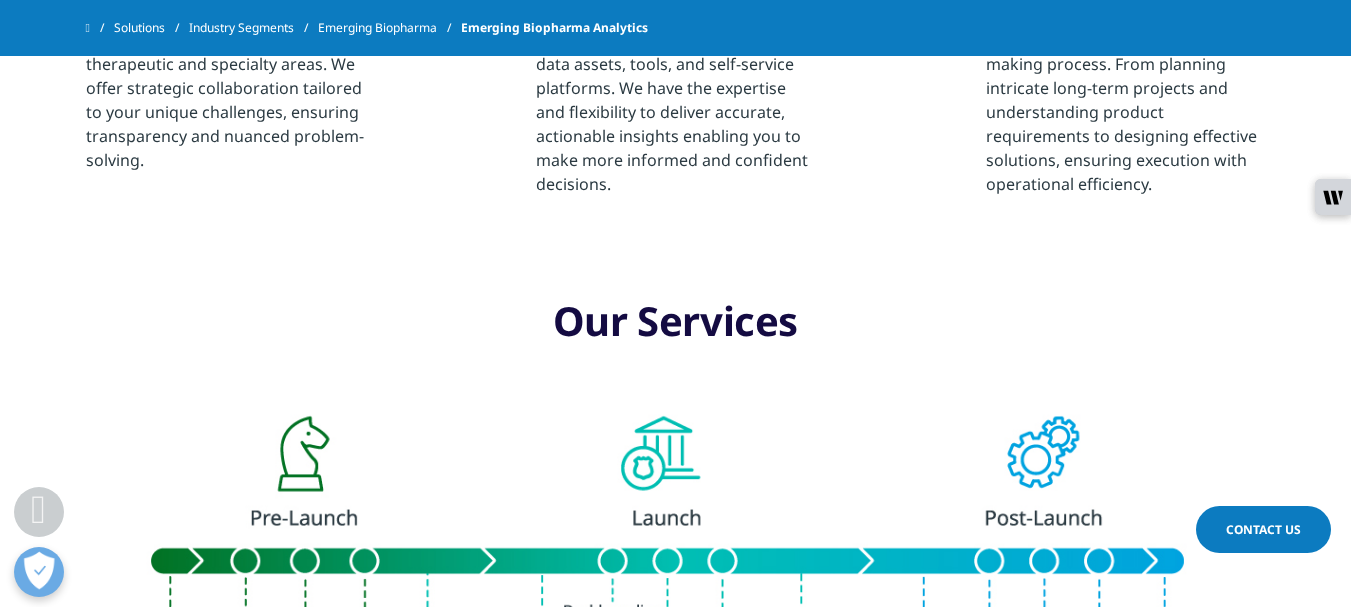 scroll, scrollTop: 1467, scrollLeft: 0, axis: vertical 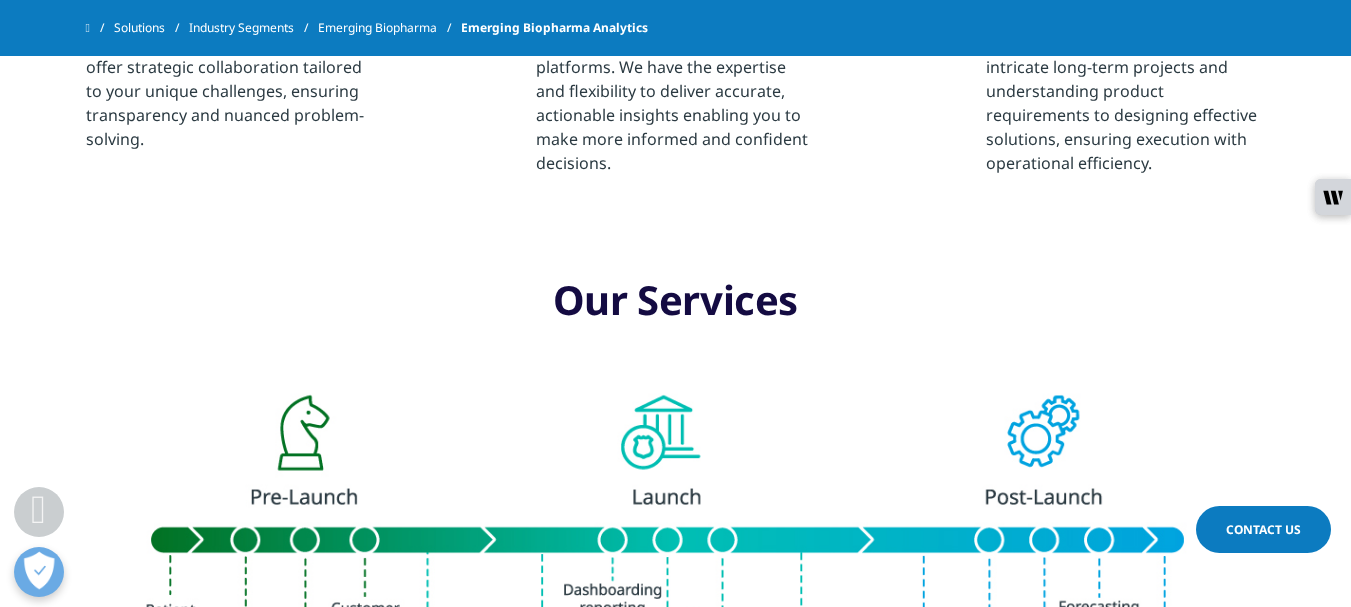 drag, startPoint x: 554, startPoint y: 251, endPoint x: 793, endPoint y: 271, distance: 239.83536 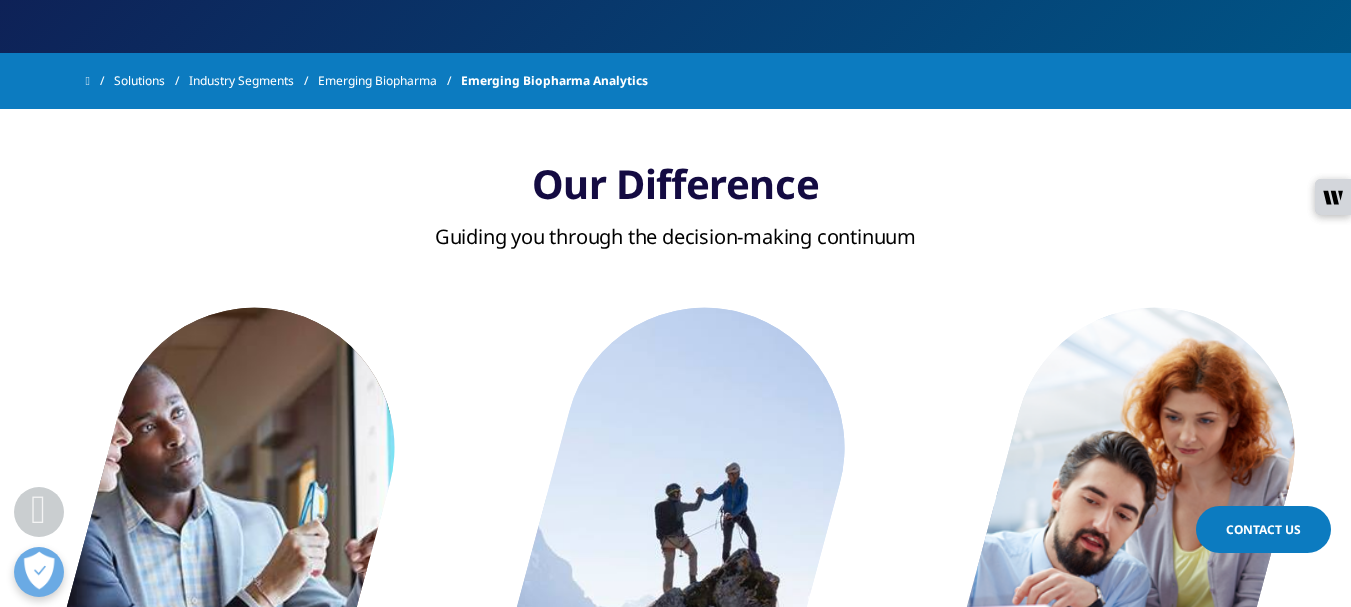 scroll, scrollTop: 611, scrollLeft: 0, axis: vertical 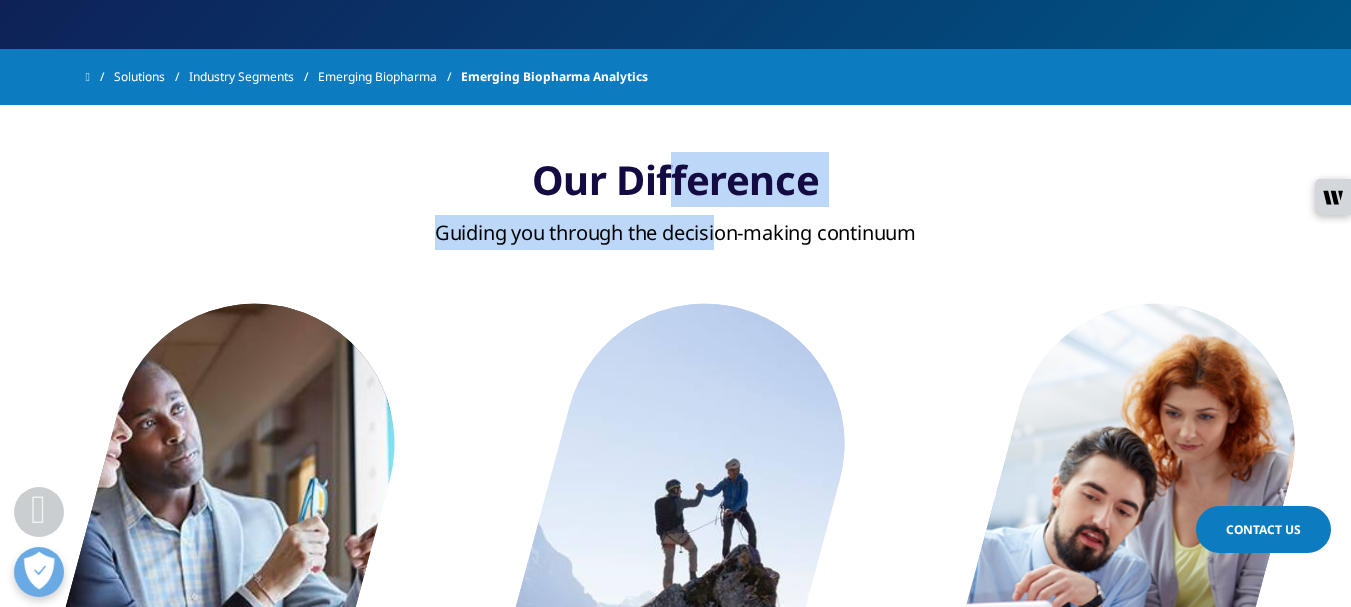 drag, startPoint x: 673, startPoint y: 149, endPoint x: 736, endPoint y: 263, distance: 130.24976 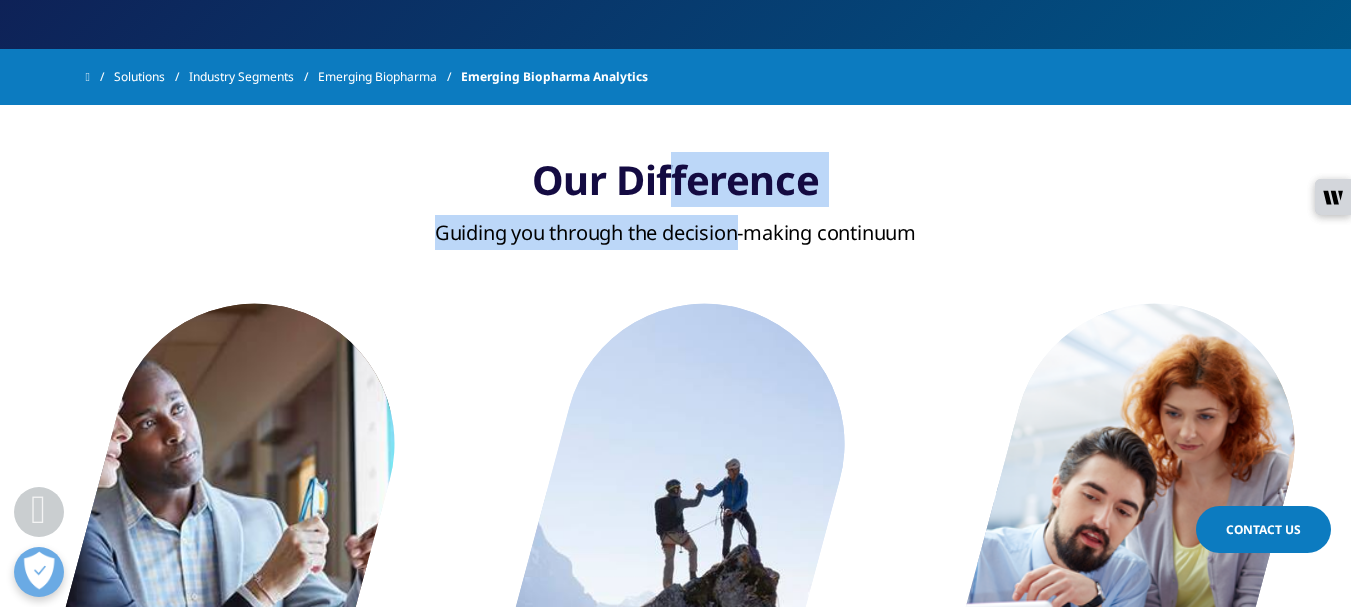 click on "Guiding you through the decision-making continuum" at bounding box center (676, 257) 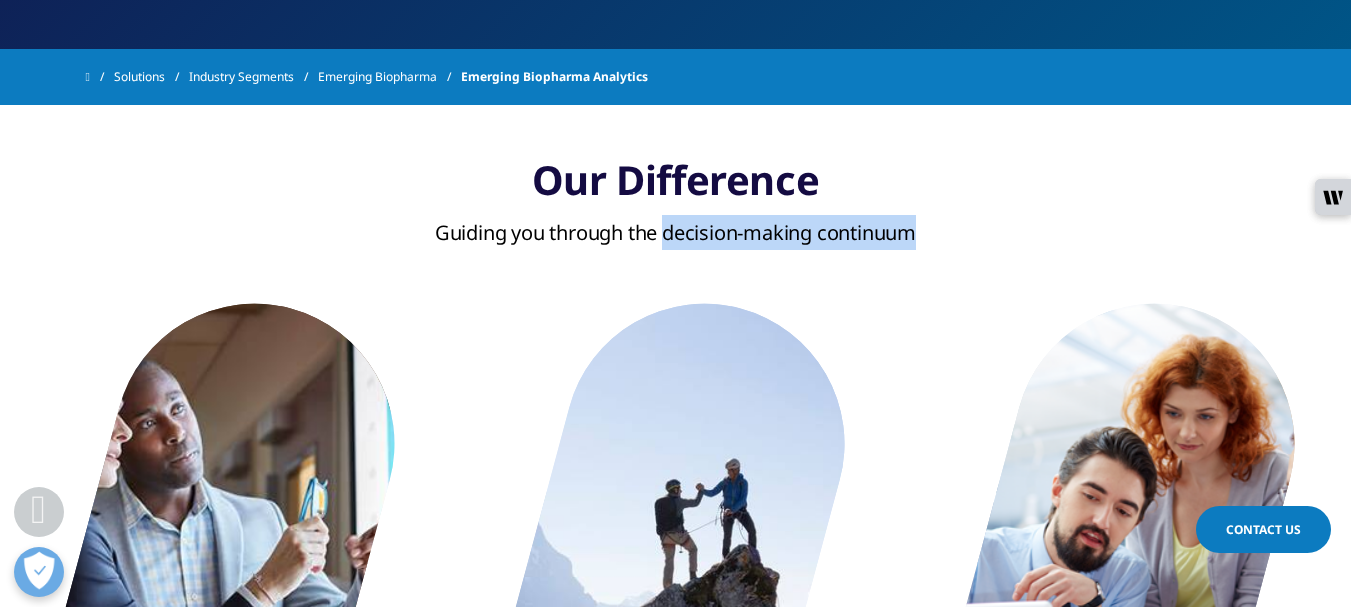 drag, startPoint x: 664, startPoint y: 236, endPoint x: 917, endPoint y: 242, distance: 253.07114 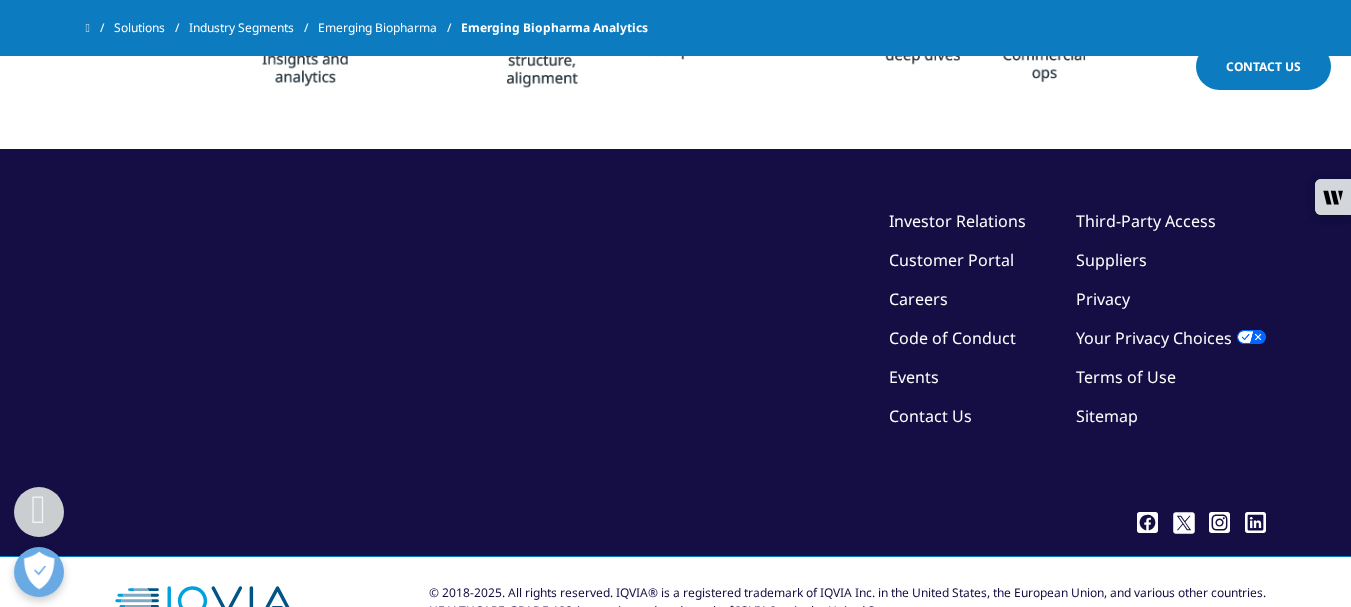 scroll, scrollTop: 2123, scrollLeft: 0, axis: vertical 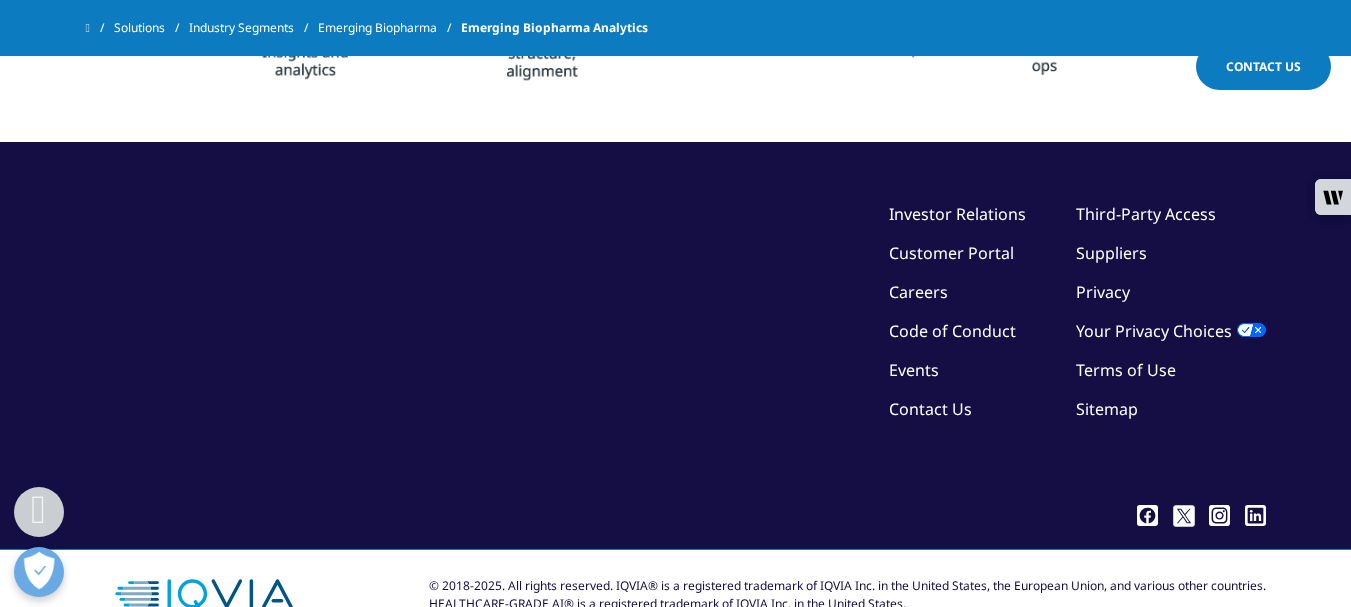click on "©2025 IQVIA Inc, All Rights Reserved.
Investor Relations
Customer Portal
Careers
Code of Conduct
Events
Contact Us
Third-Party Access
Suppliers
Privacy Terms of Use" at bounding box center (676, 349) 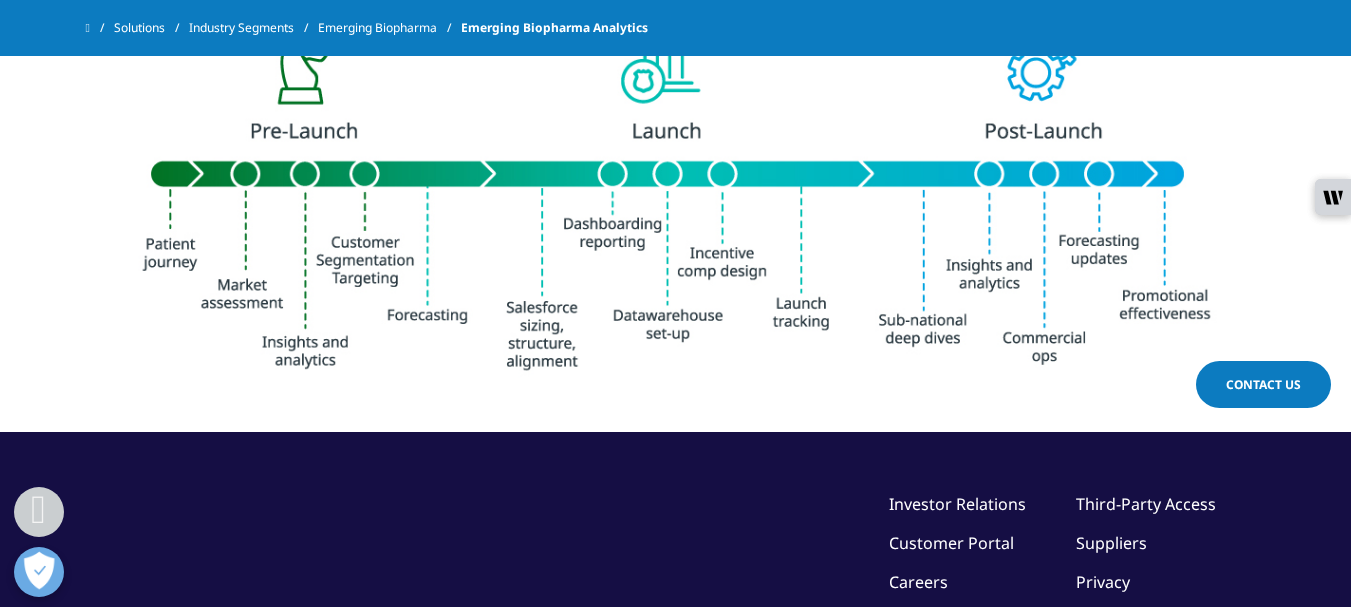 scroll, scrollTop: 1856, scrollLeft: 0, axis: vertical 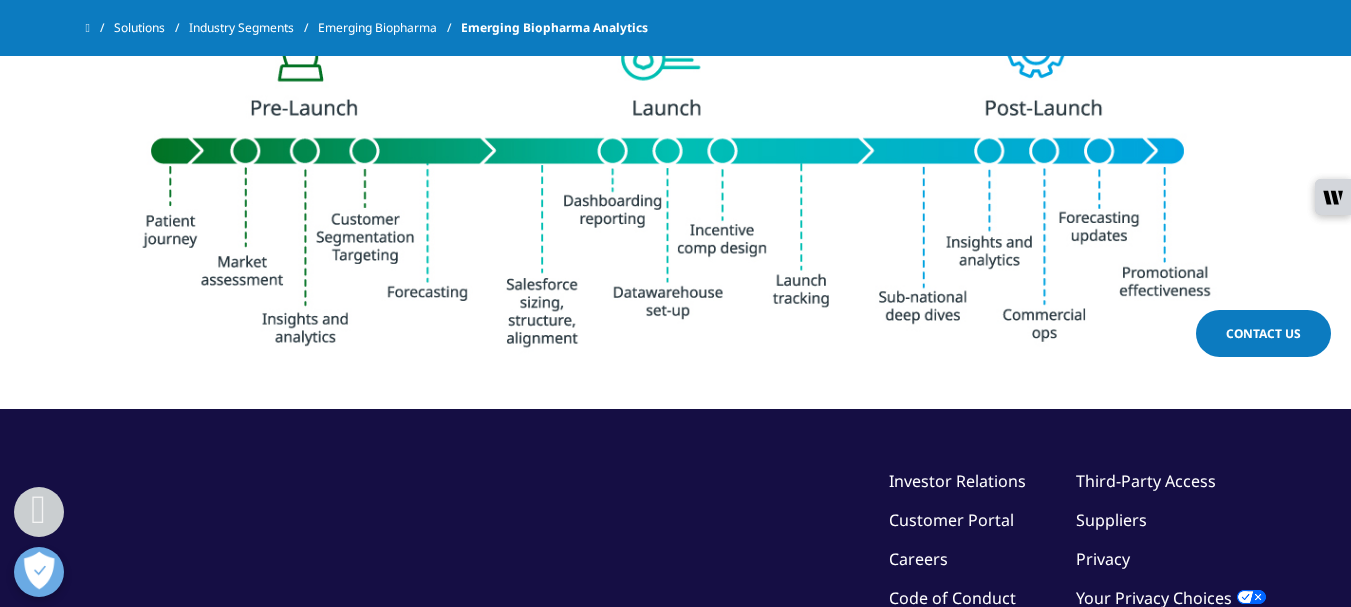 click at bounding box center (676, 203) 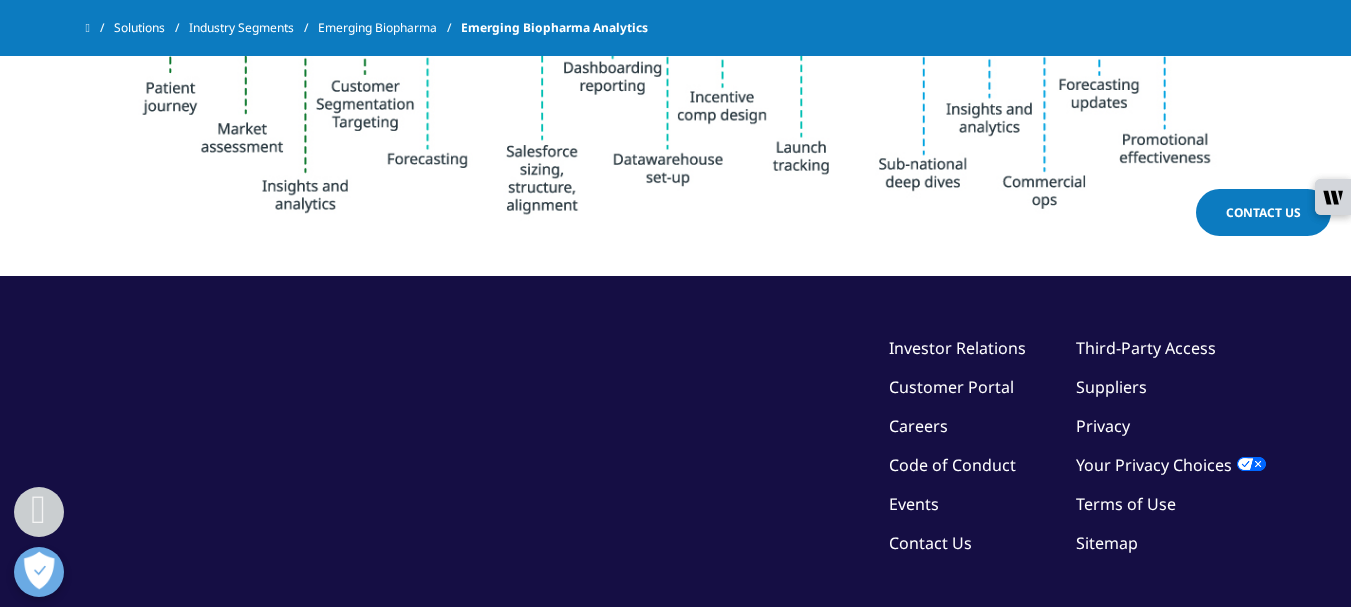 scroll, scrollTop: 1990, scrollLeft: 0, axis: vertical 